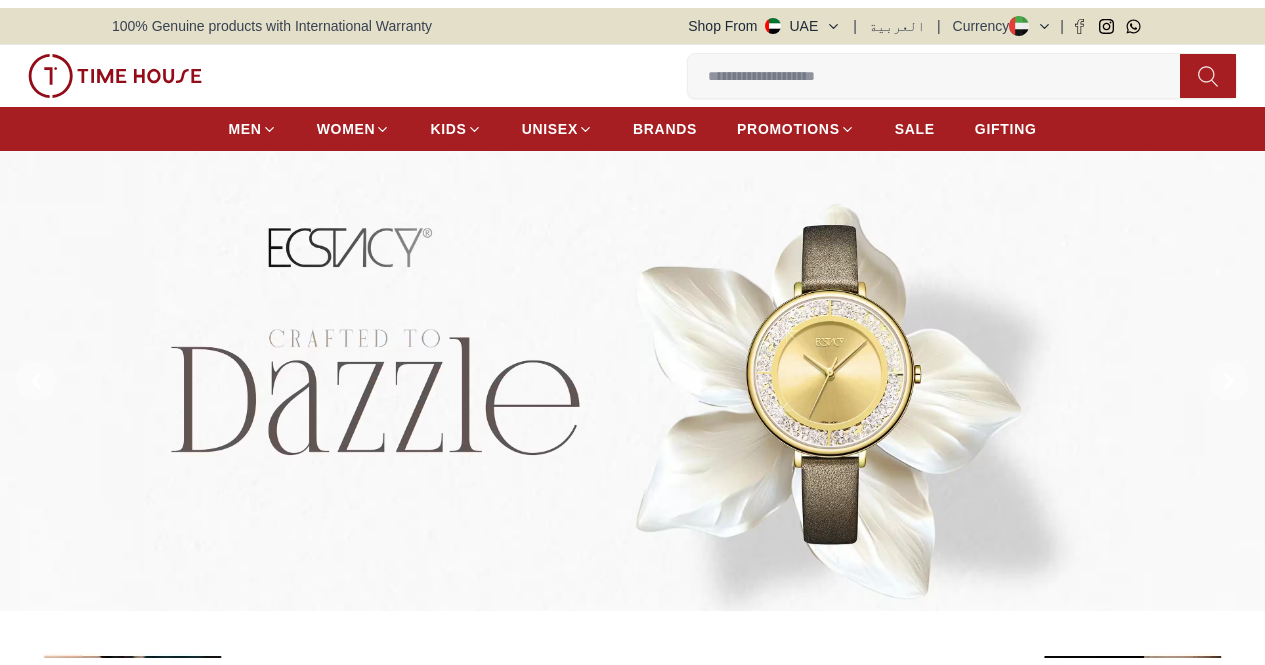 scroll, scrollTop: 0, scrollLeft: 0, axis: both 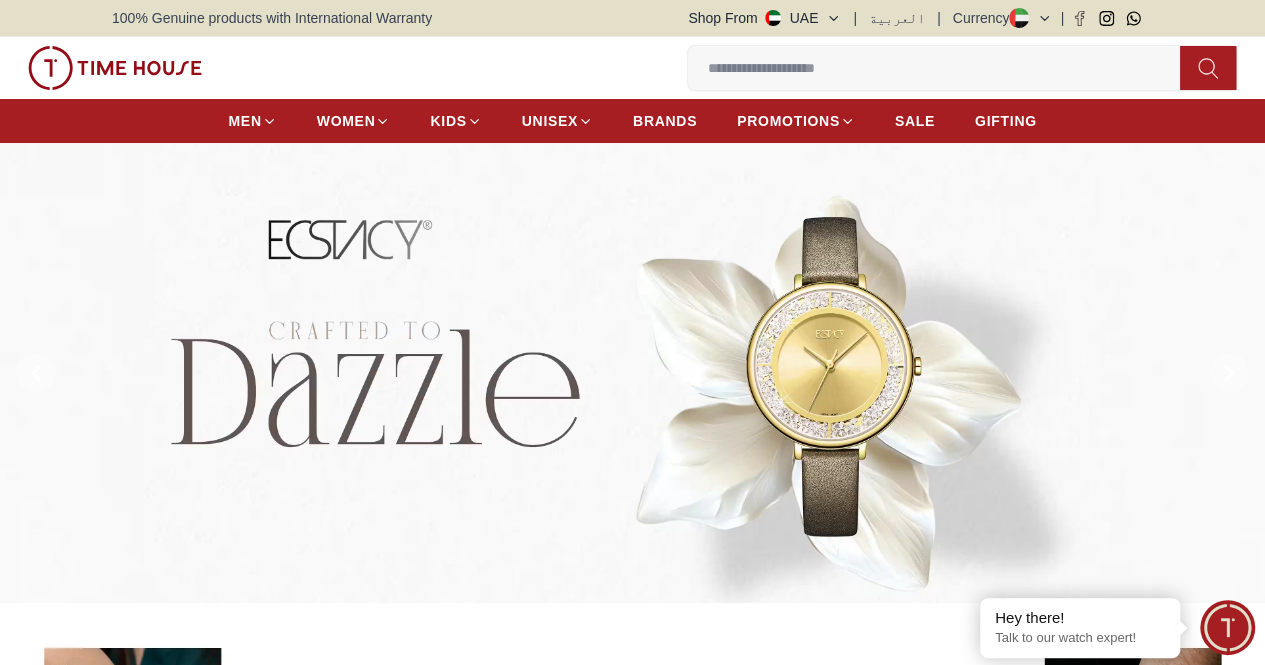 click 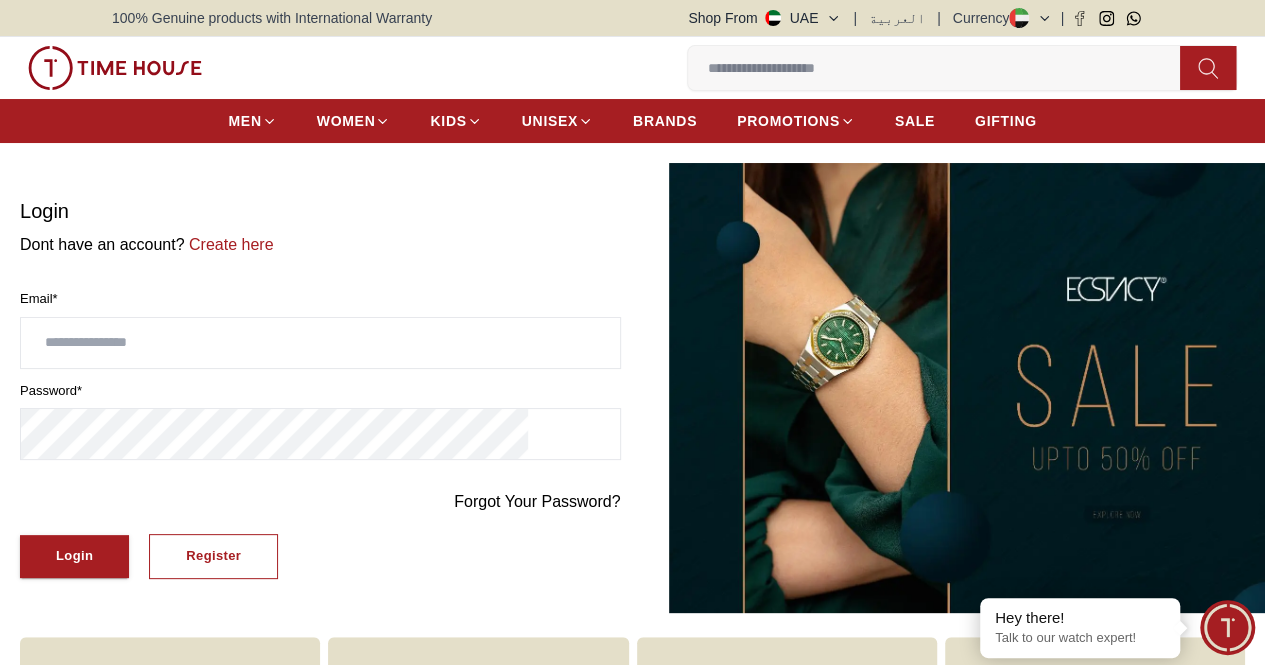 click at bounding box center (320, 343) 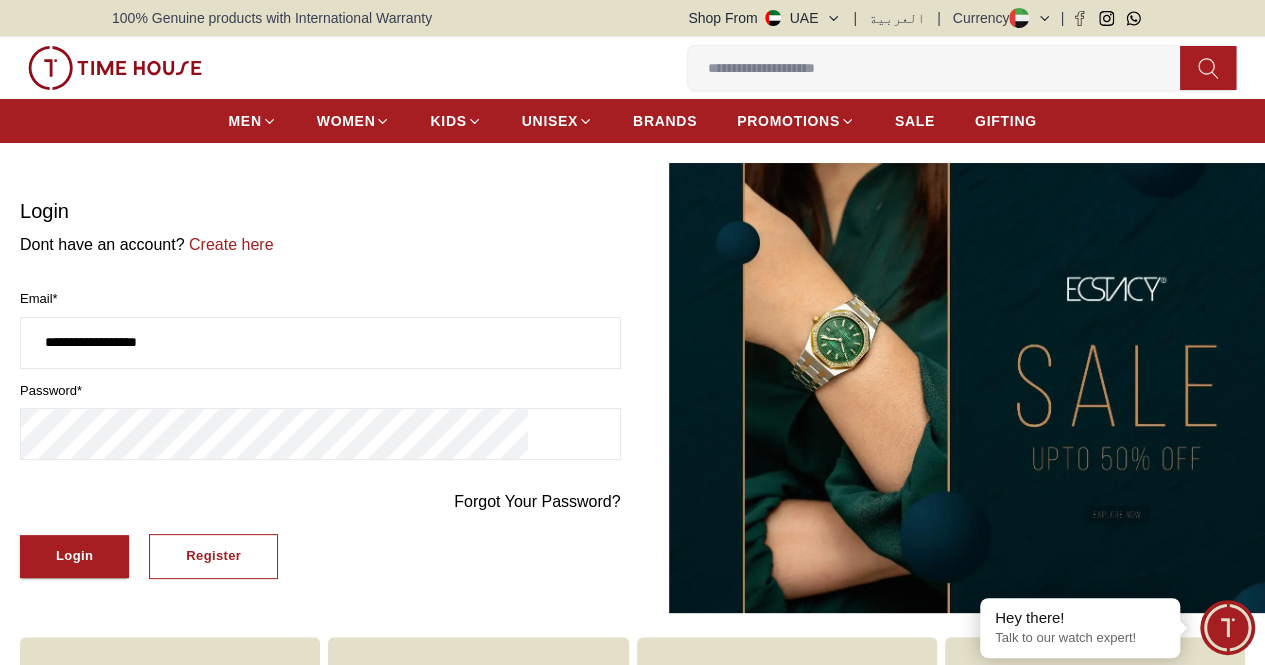 click on "**********" at bounding box center (320, 343) 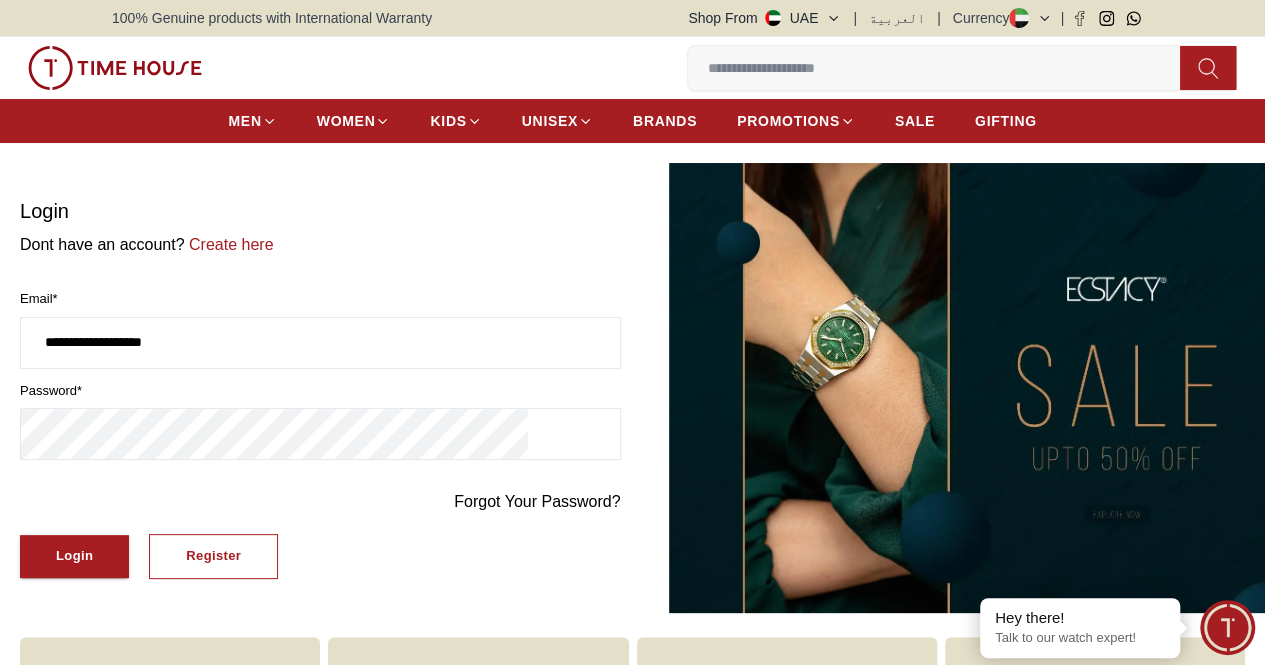 type on "**********" 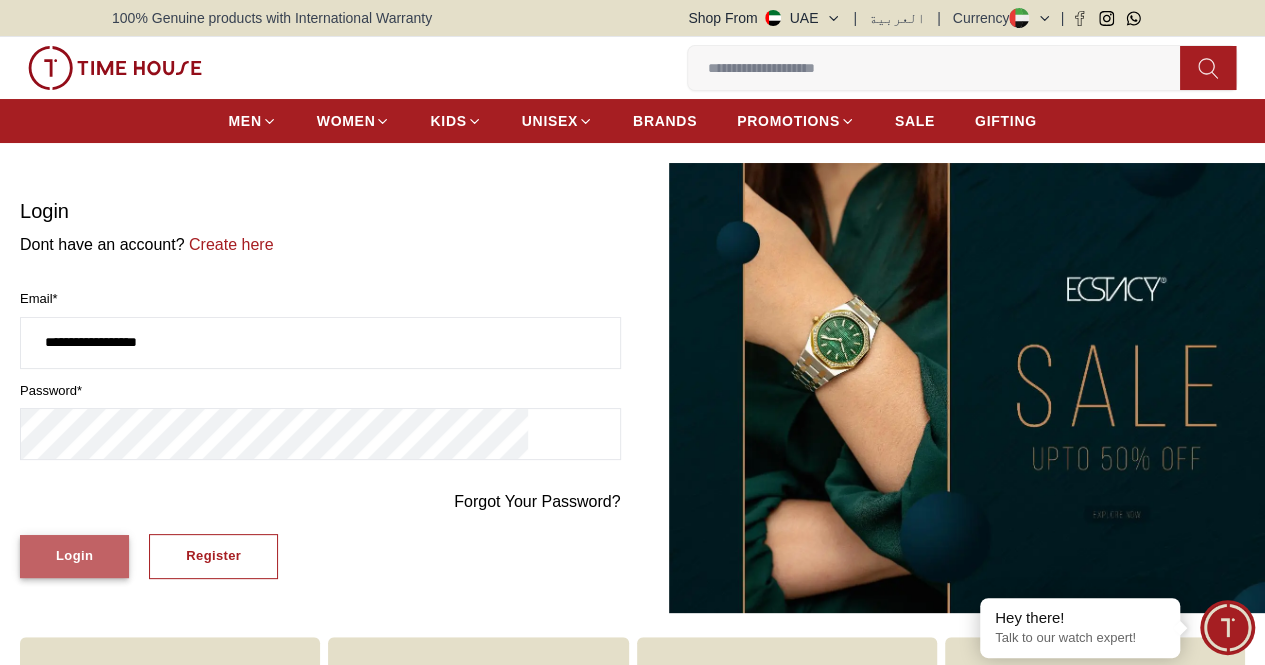 click on "Login" at bounding box center (74, 556) 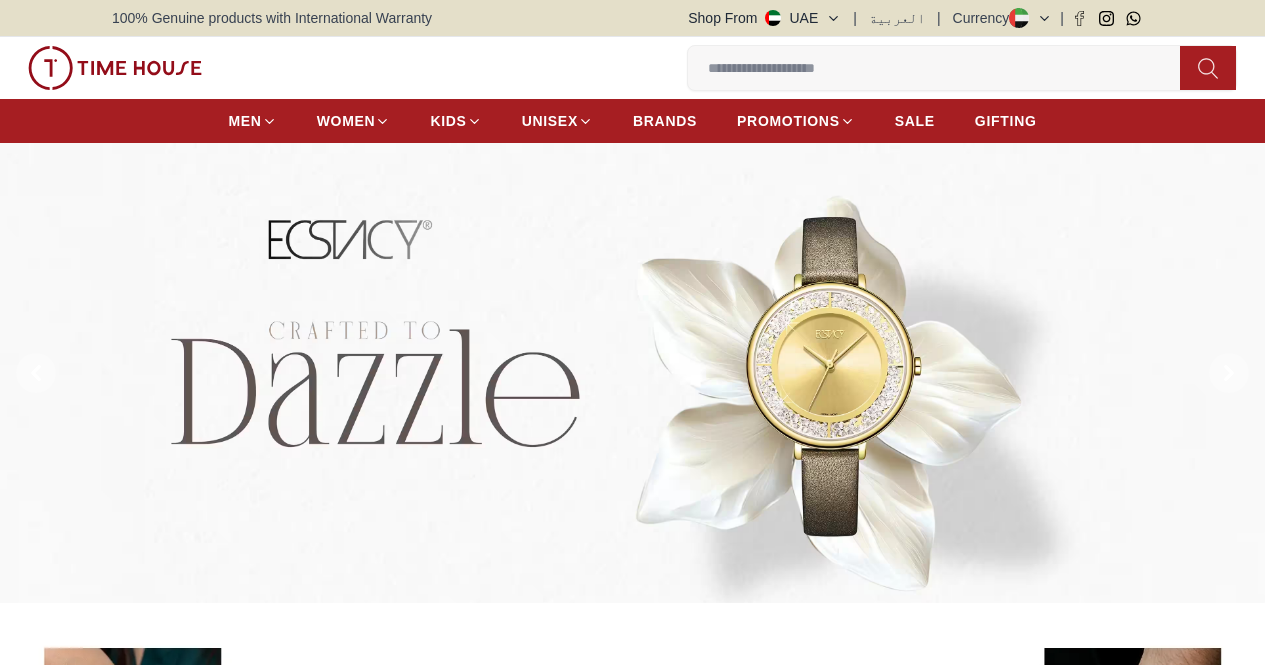 scroll, scrollTop: 0, scrollLeft: 0, axis: both 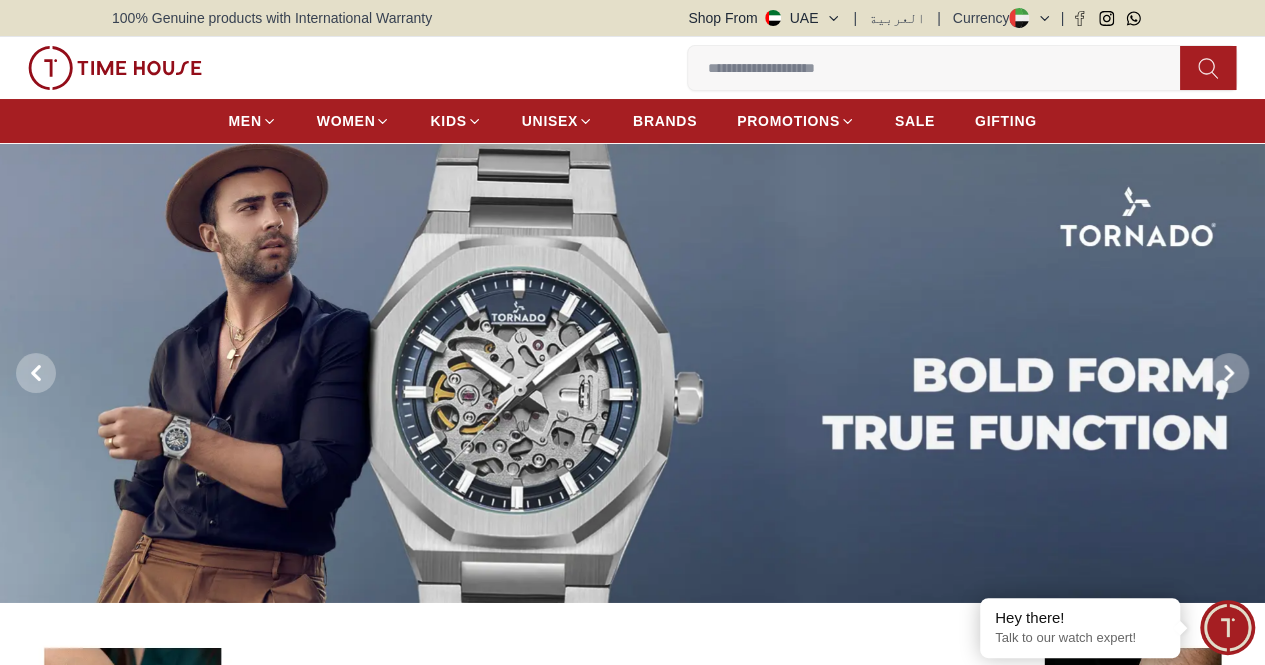 click on "0 Wishlist Help Our Stores My Account 0 Wishlist My Bag" at bounding box center [632, 68] 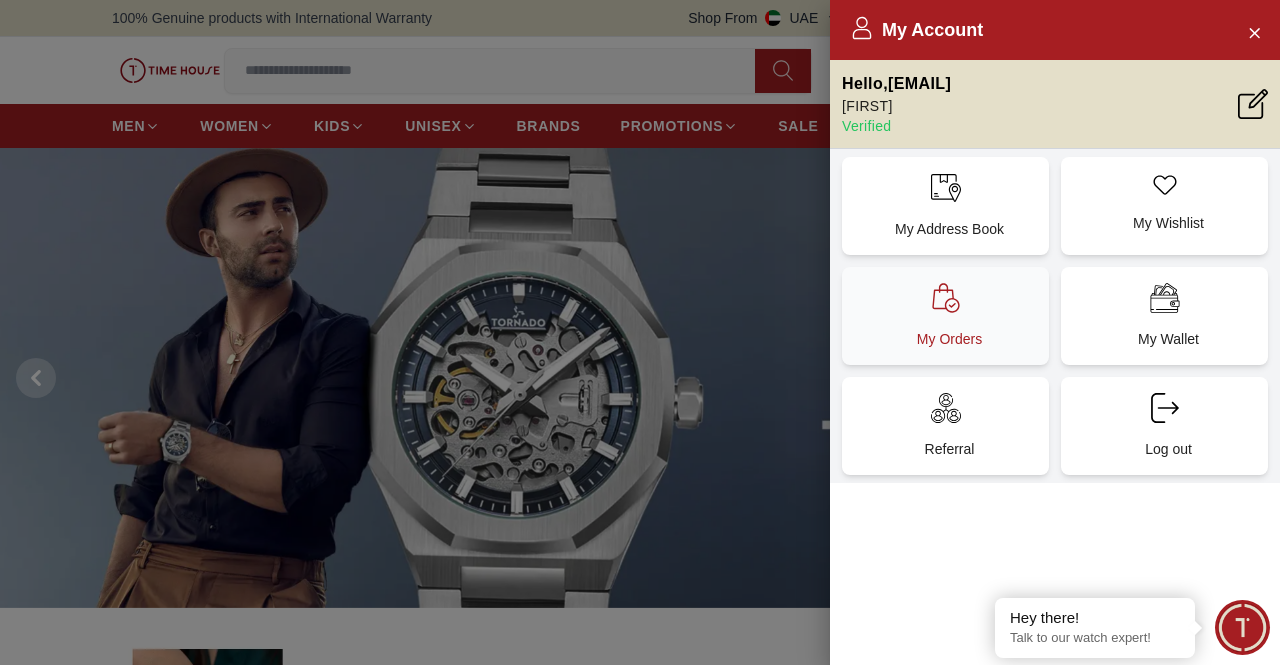 click on "My Orders" at bounding box center [945, 316] 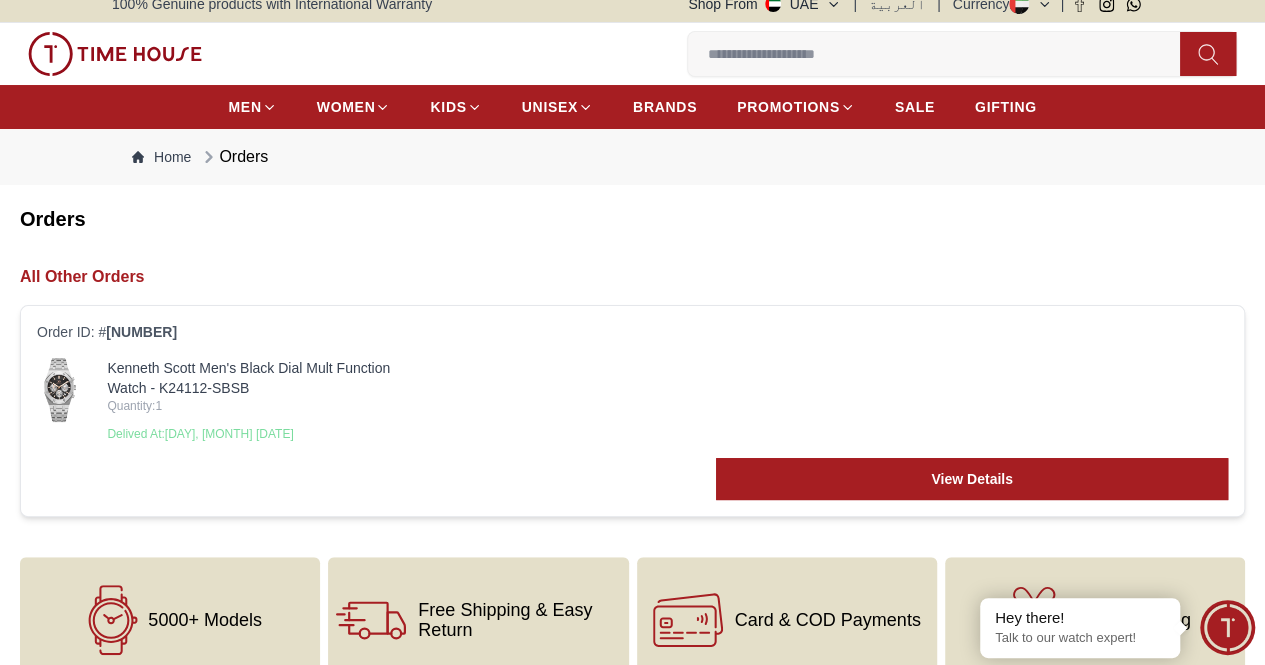 scroll, scrollTop: 0, scrollLeft: 0, axis: both 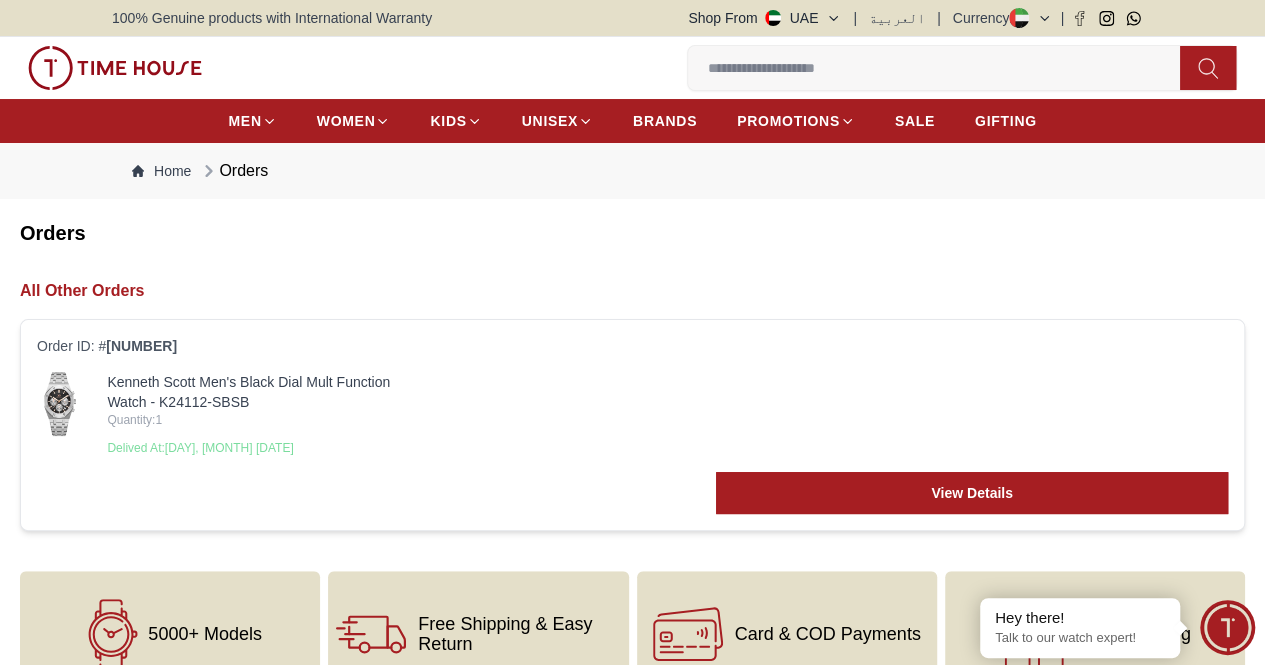 click 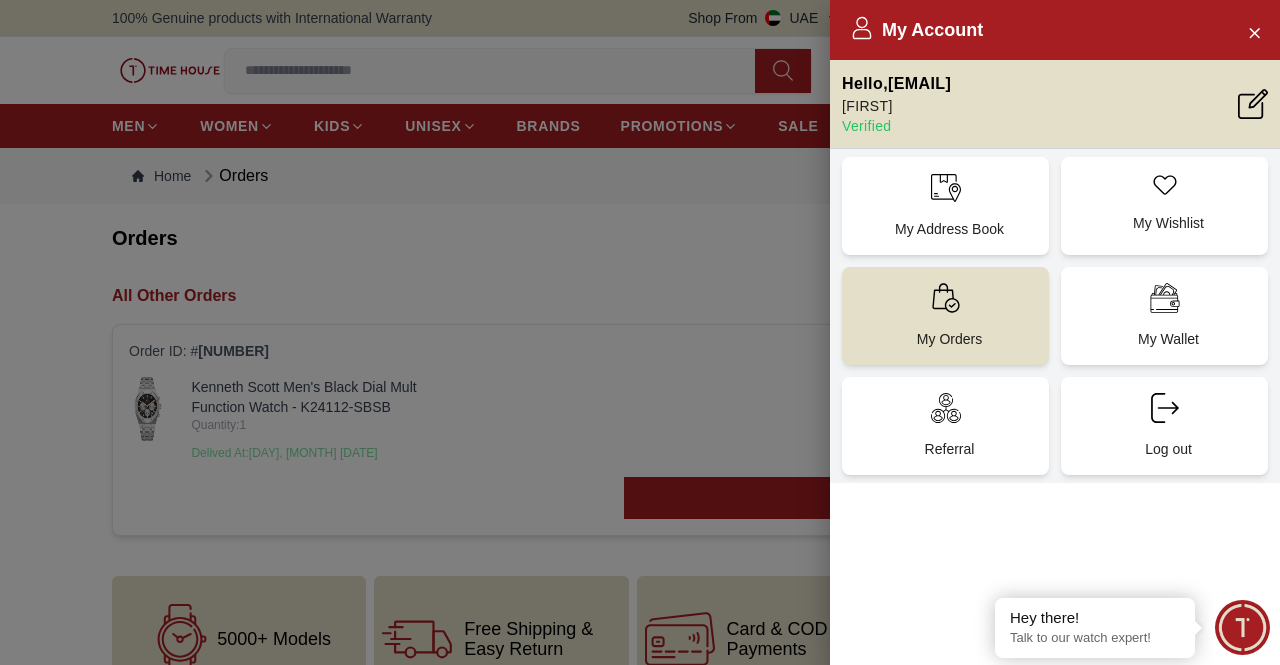 click at bounding box center (640, 332) 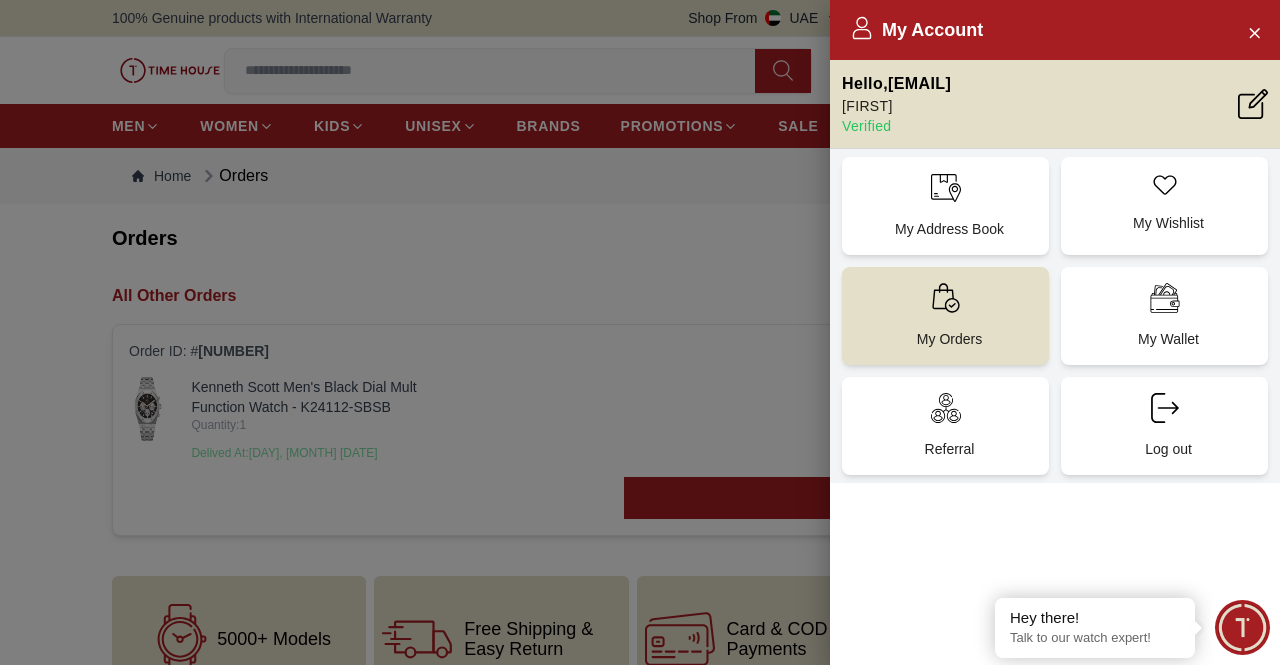 drag, startPoint x: 652, startPoint y: 177, endPoint x: 418, endPoint y: 68, distance: 258.14145 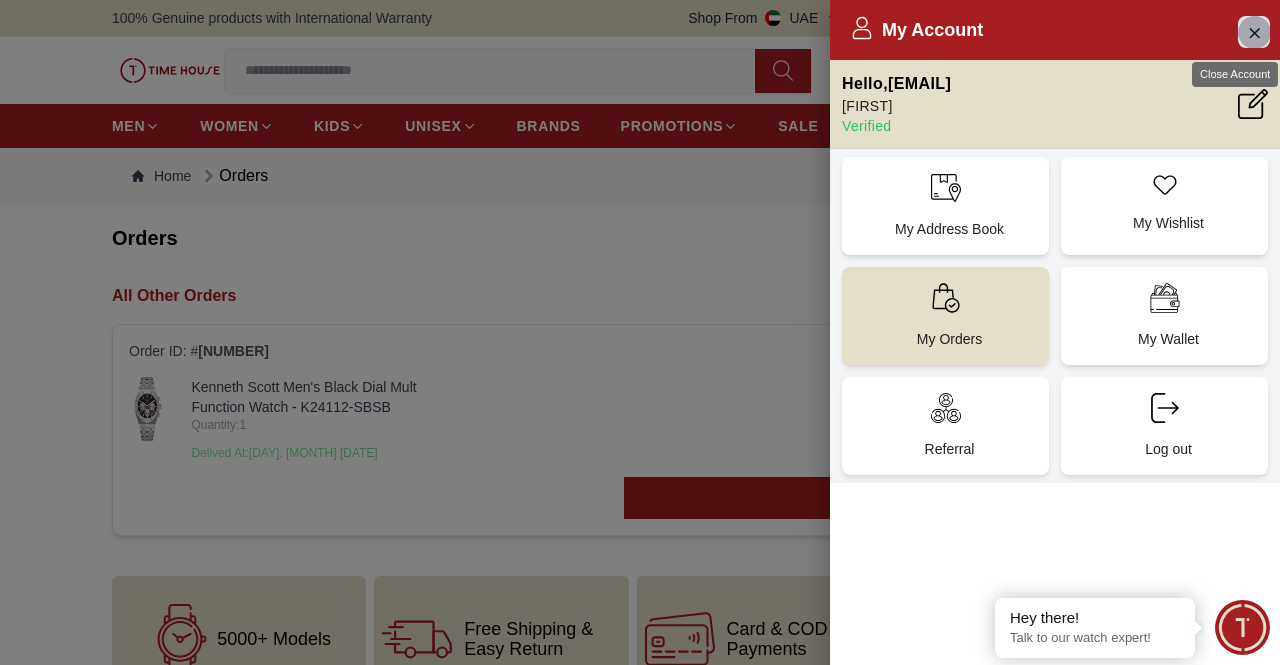 click 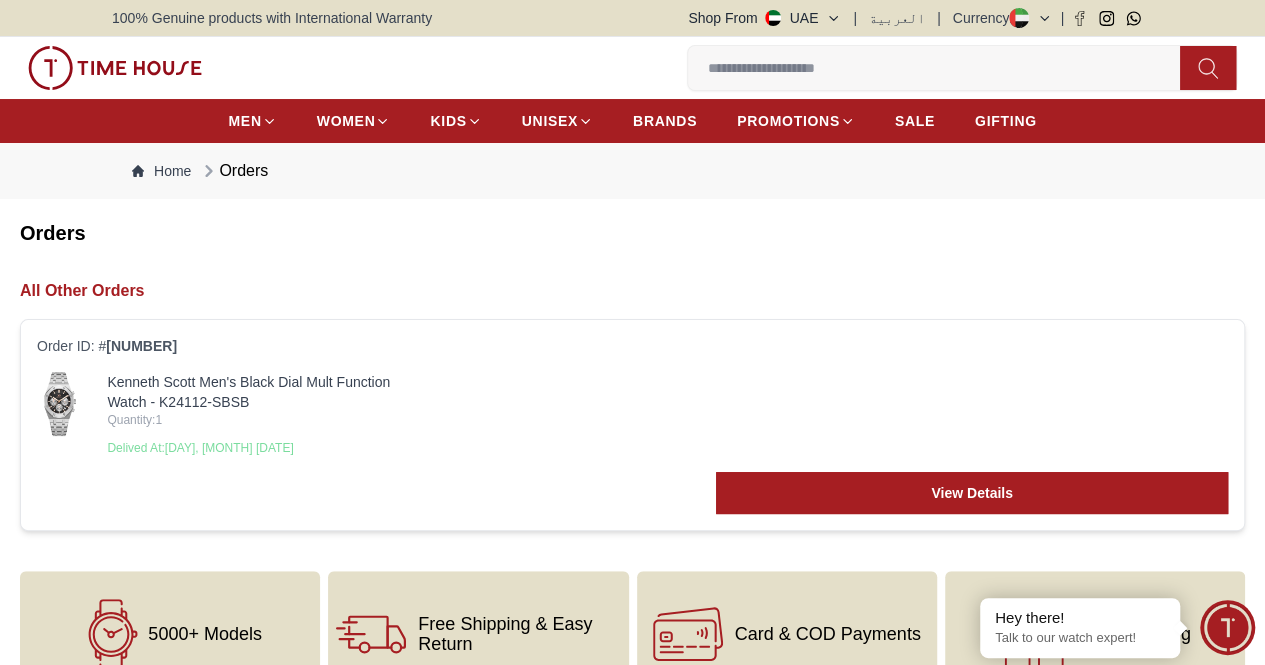 click at bounding box center [942, 68] 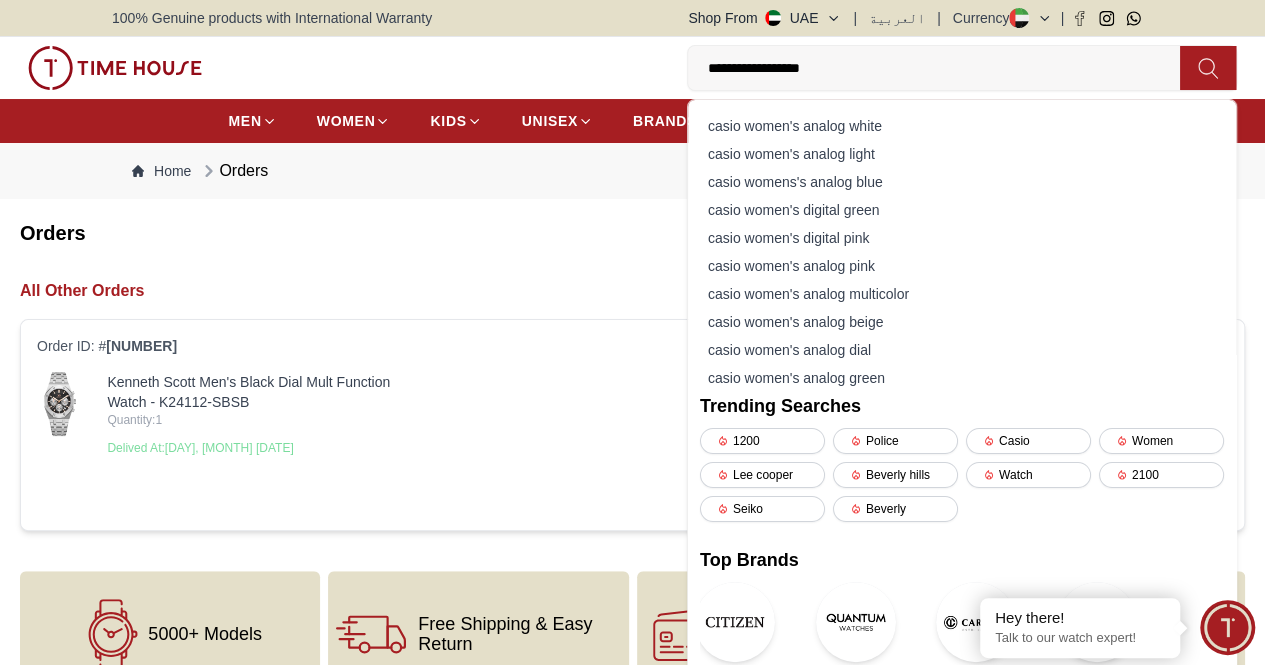 type on "**********" 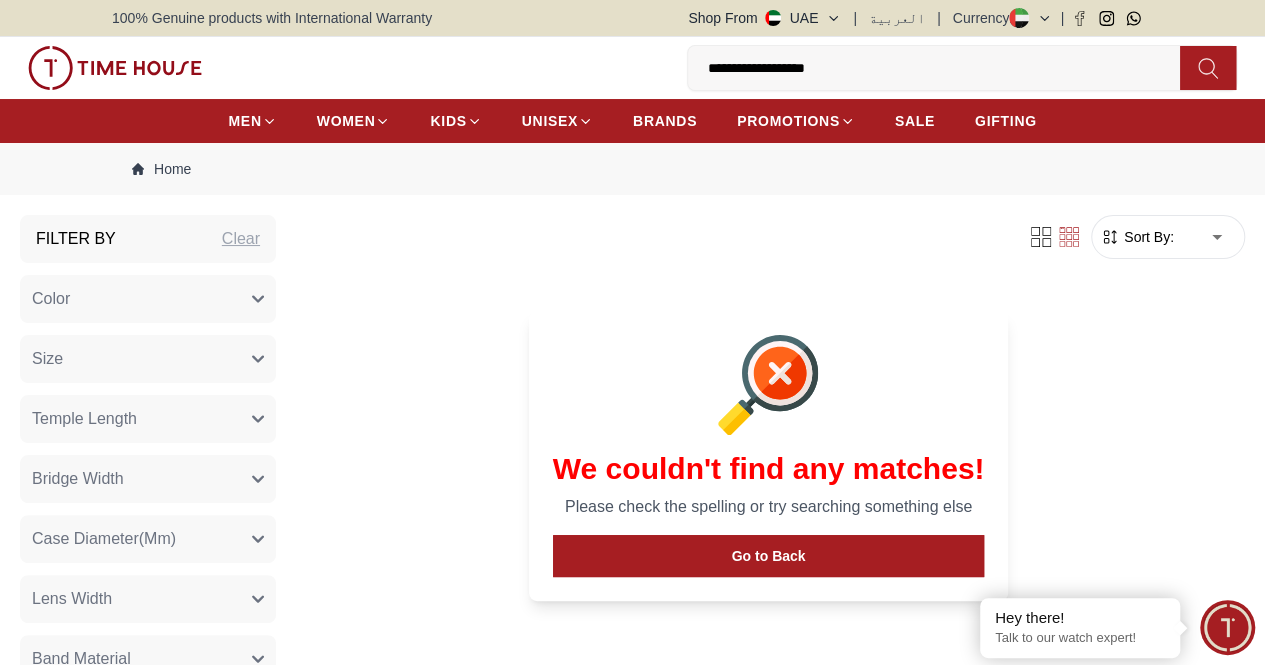 click on "**********" at bounding box center (942, 68) 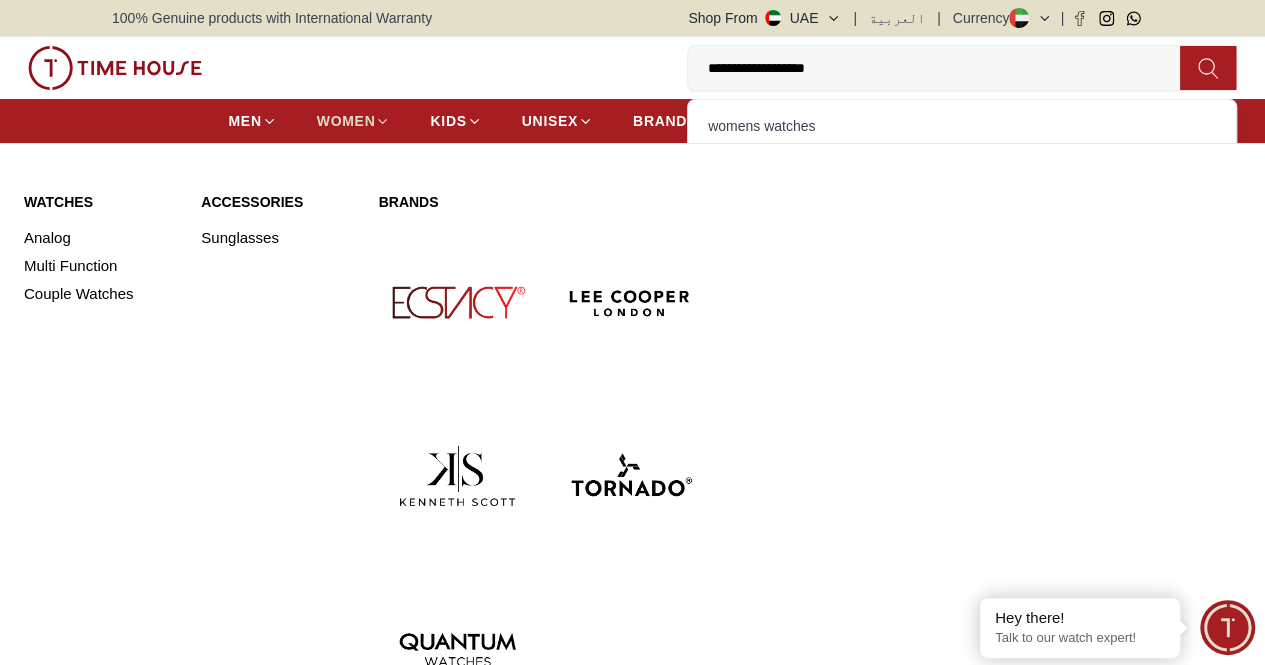 click on "WOMEN" at bounding box center [354, 121] 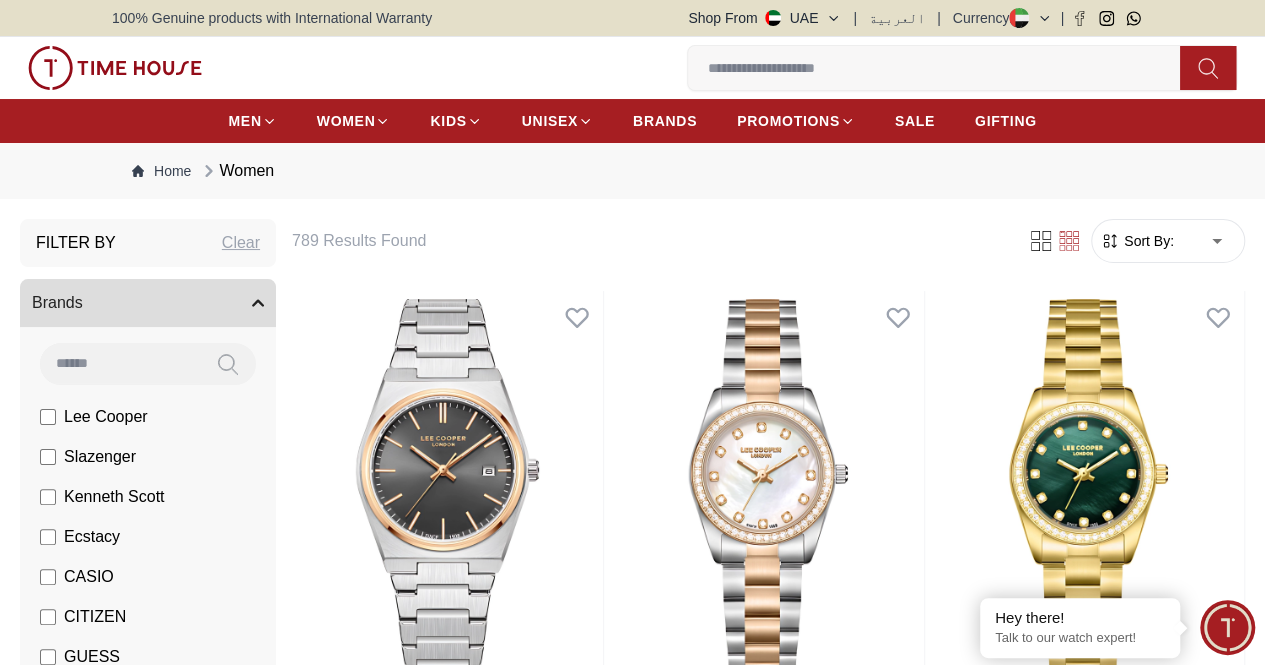 click on "Sort By:" at bounding box center (1147, 241) 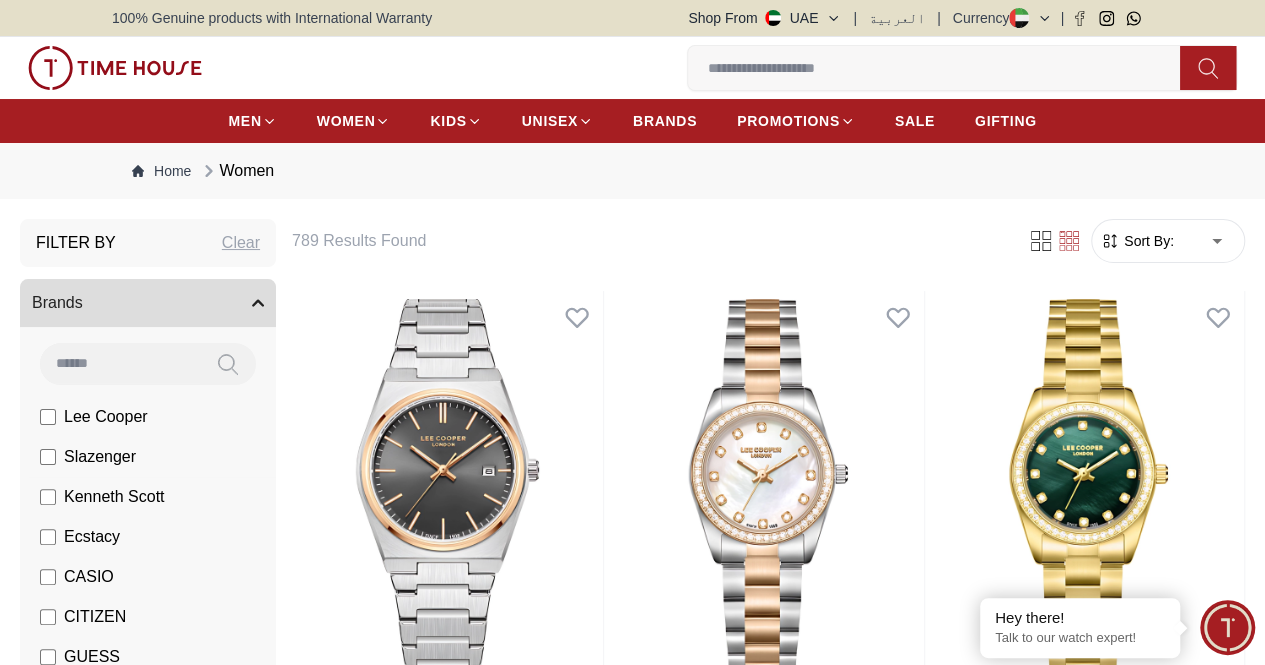 click on "Kenneth Scott" at bounding box center [152, 497] 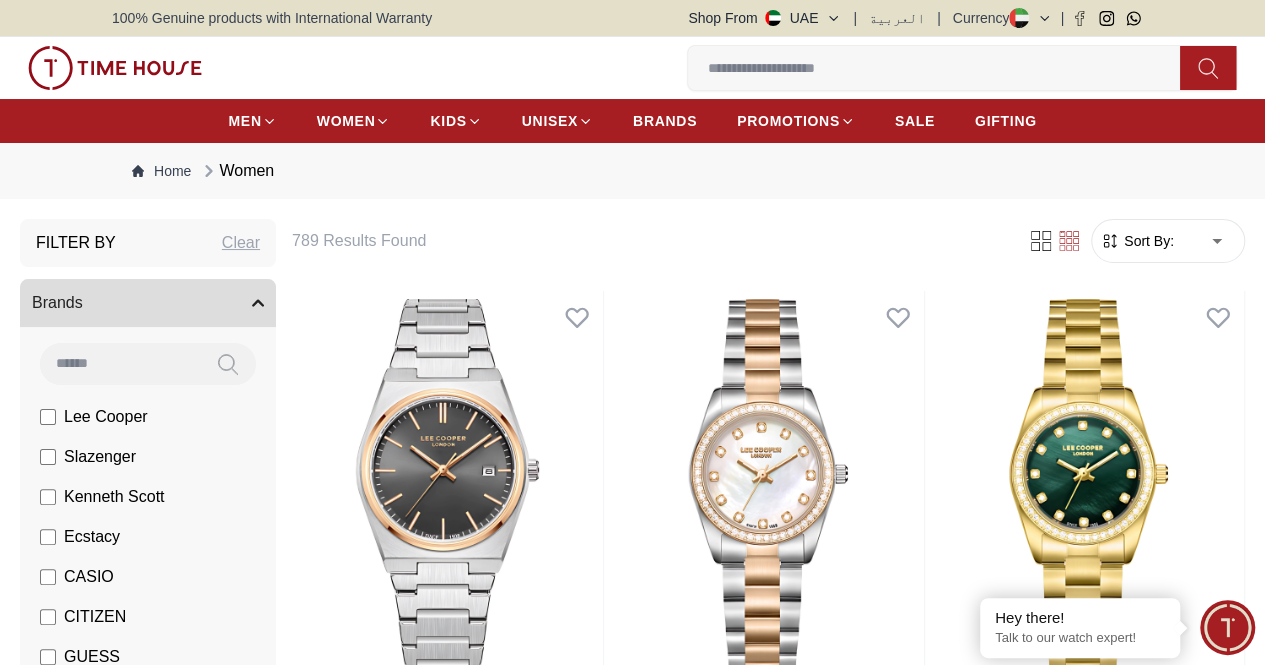 click on "Home Women" at bounding box center [632, 171] 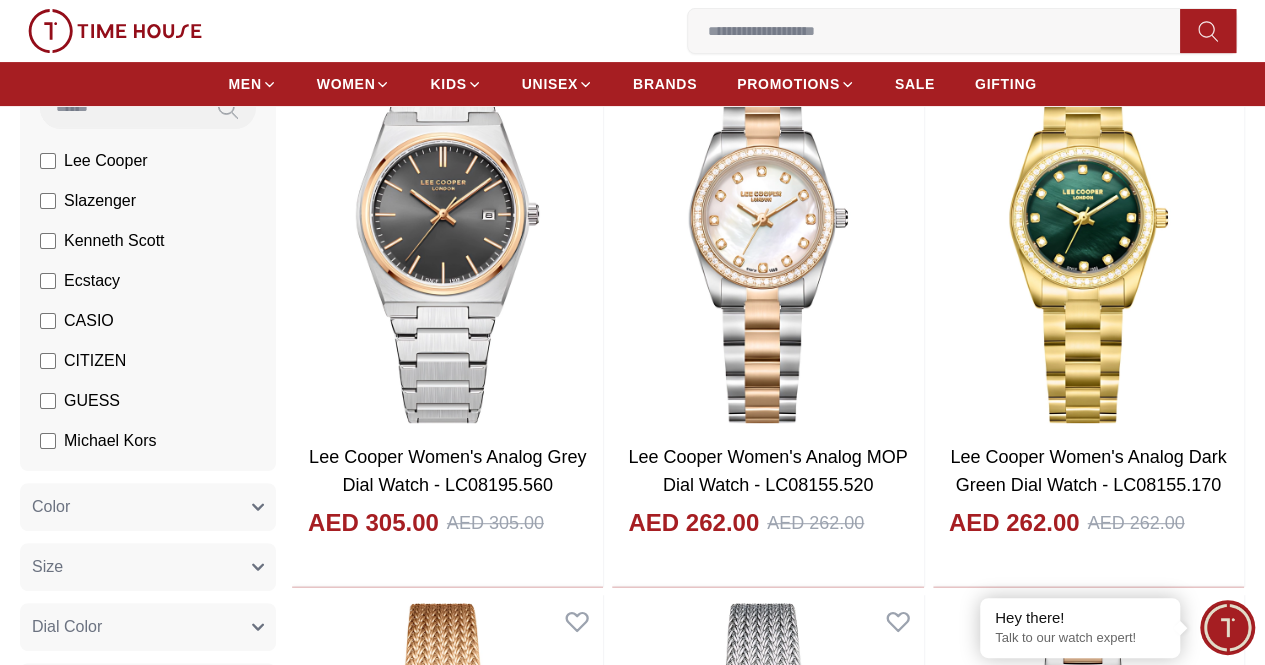 scroll, scrollTop: 226, scrollLeft: 0, axis: vertical 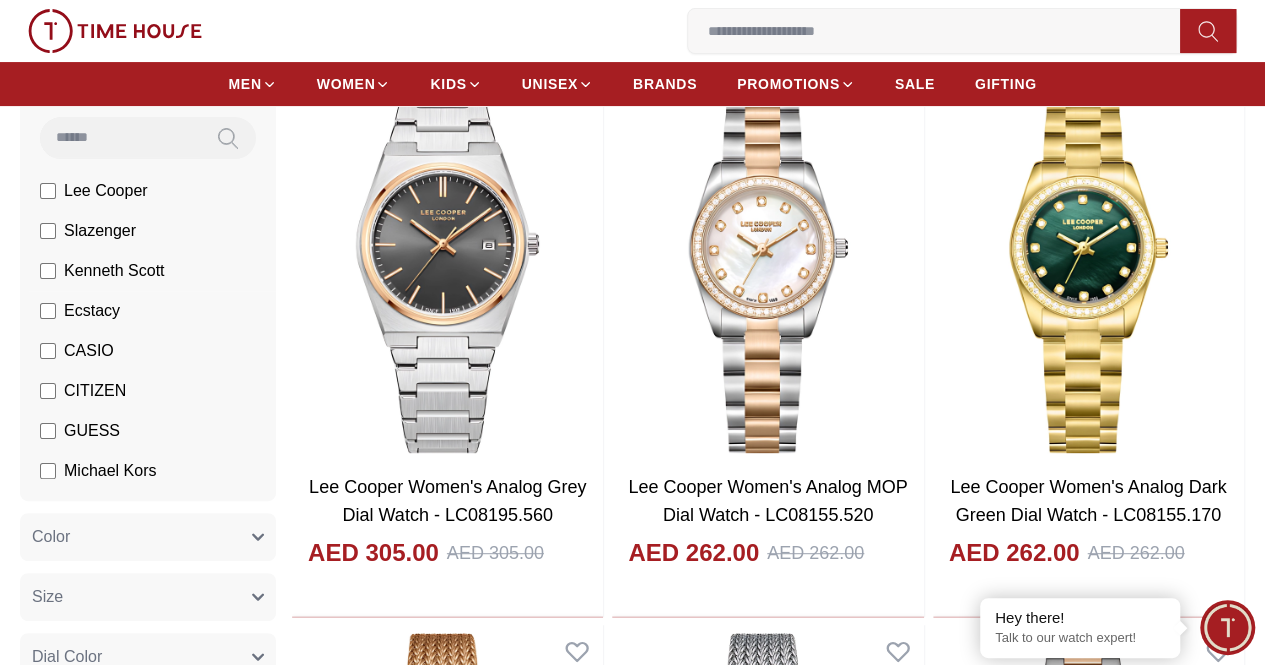 click on "Kenneth Scott" at bounding box center (102, 271) 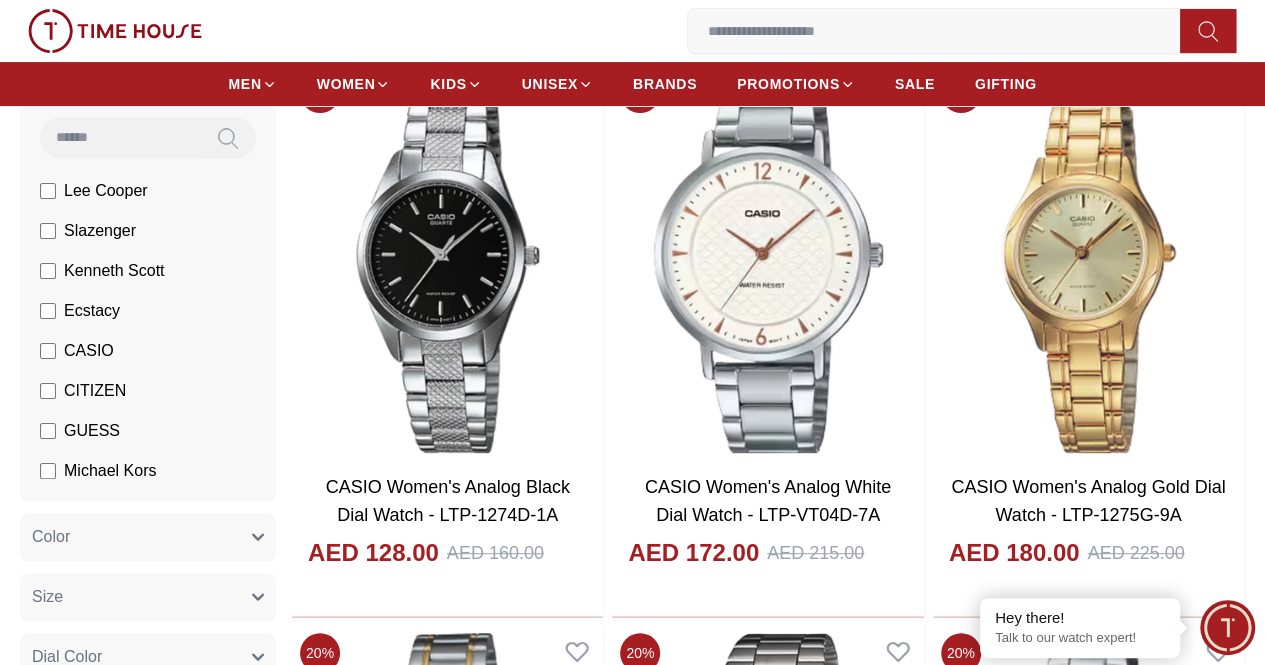 scroll, scrollTop: 0, scrollLeft: 0, axis: both 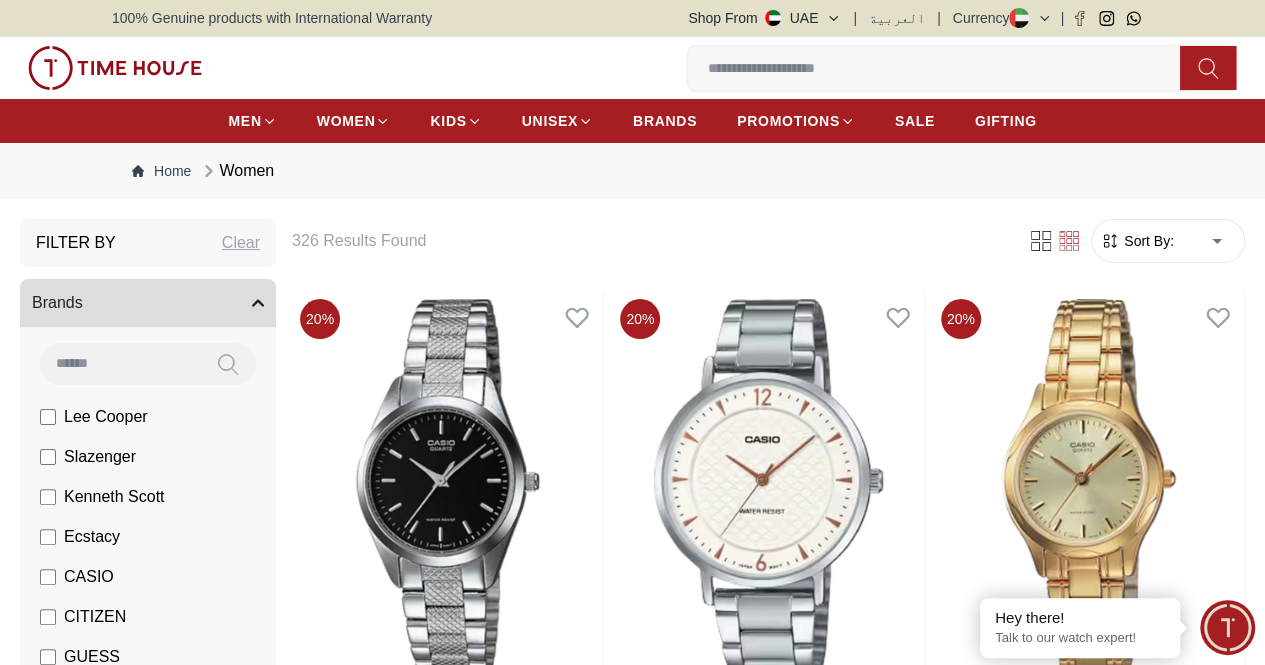 click on "Sort By:" at bounding box center [1147, 241] 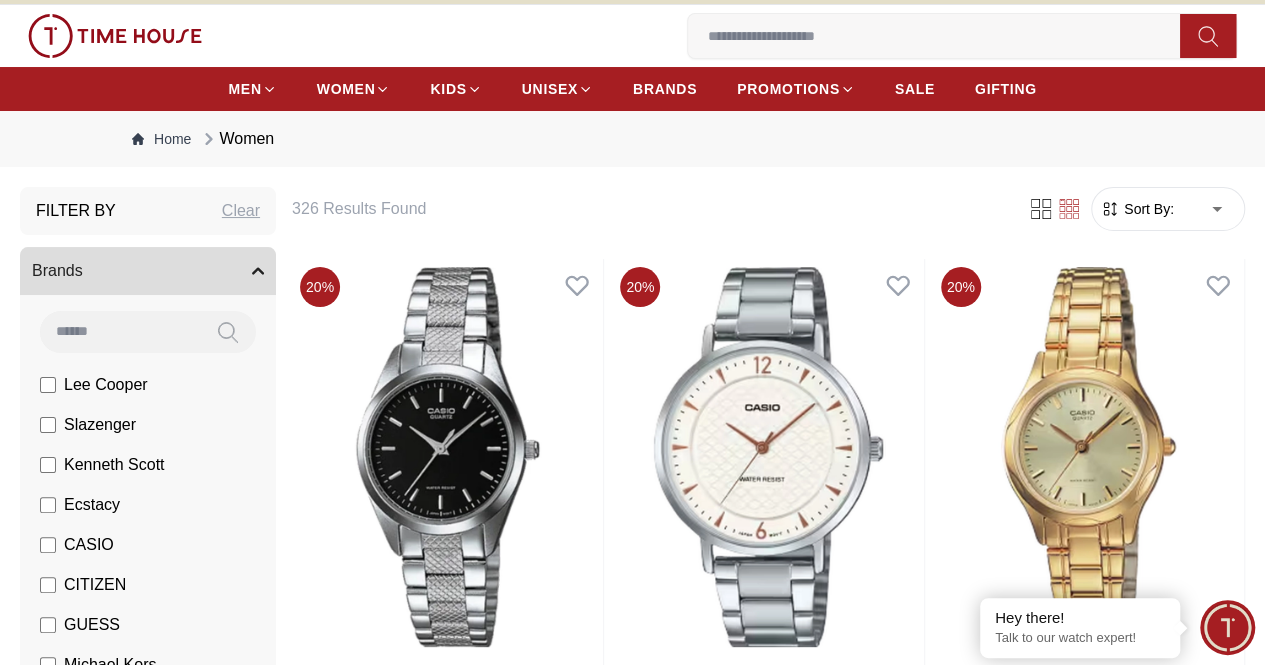 scroll, scrollTop: 27, scrollLeft: 0, axis: vertical 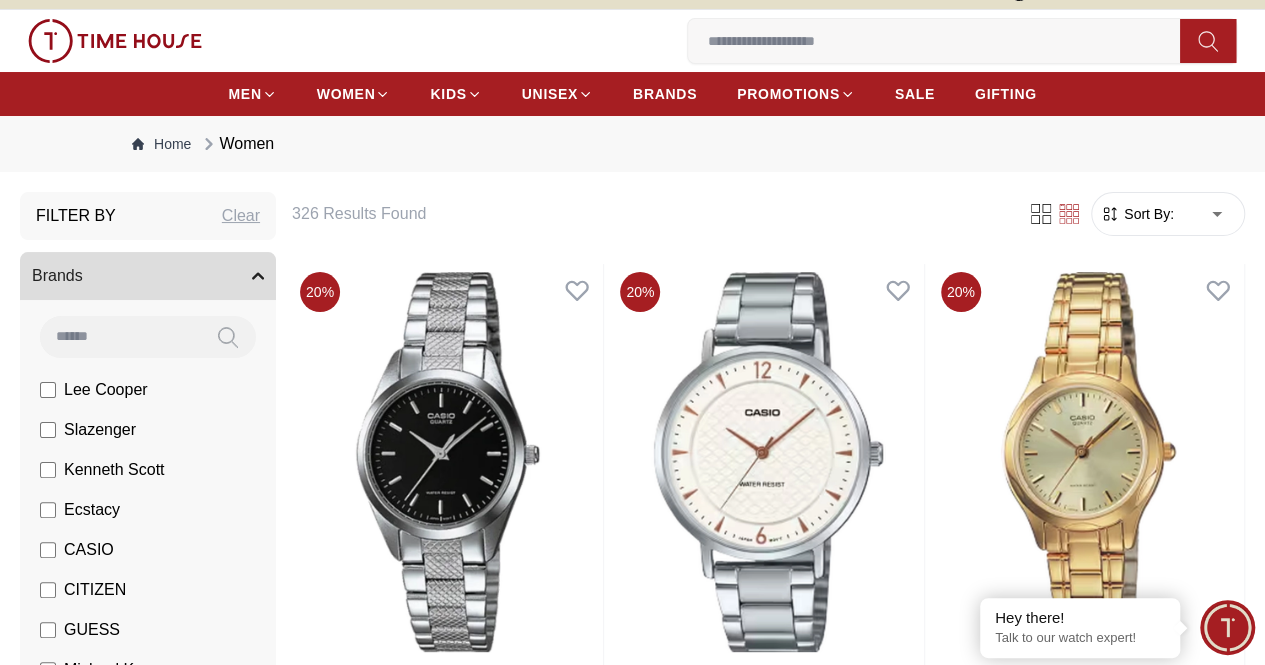 click on "Sort By:" at bounding box center [1147, 214] 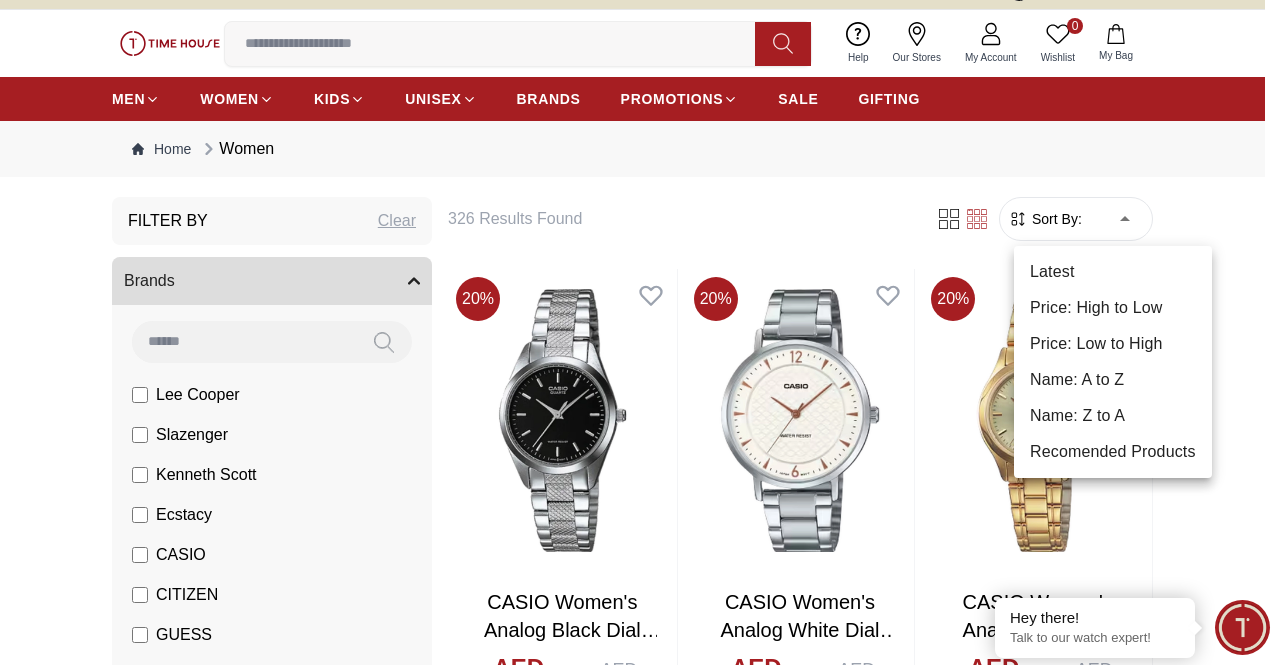click on "100% Genuine products with International Warranty Shop From UAE | العربية |  Currency   | 0 Wishlist womens watches Trending Searches 1200 Police Casio Women Lee cooper Beverly hills Watch 2100 Seiko Beverly Top Brands Carlton Astro CITIZEN Quantum Help Our Stores My Account 0 Wishlist My Bag MEN WOMEN KIDS UNISEX BRANDS PROMOTIONS SALE GIFTING Home Women    Filter By Clear Brands Lee Cooper Slazenger Kenneth Scott Ecstacy CASIO CITIZEN GUESS Michael Kors Police CERRUTI 1881 G-Shock Lee Cooper Accessories Color Black Green Blue Red Dark Blue Silver Rose Gold Grey White Mop White White / Rose Gold Silver / Silver Silver / Gold Silver / Rose Gold Black / Black Black / Rose Gold Gold Yellow Dark Green Brown White / Silver Light Blue Black /Grey White Mop / Silver Blue / Rose Gold Pink Purple Black  / Rose Gold Green / Green Blue / Blue Navy Blue Blue / Silver Champagne White / Gold Black  Ivory O.Green Peach Green / Silver MOP Light blue Dark green Light green Rose gold Black / Pink Beige Size" at bounding box center (640, 2318) 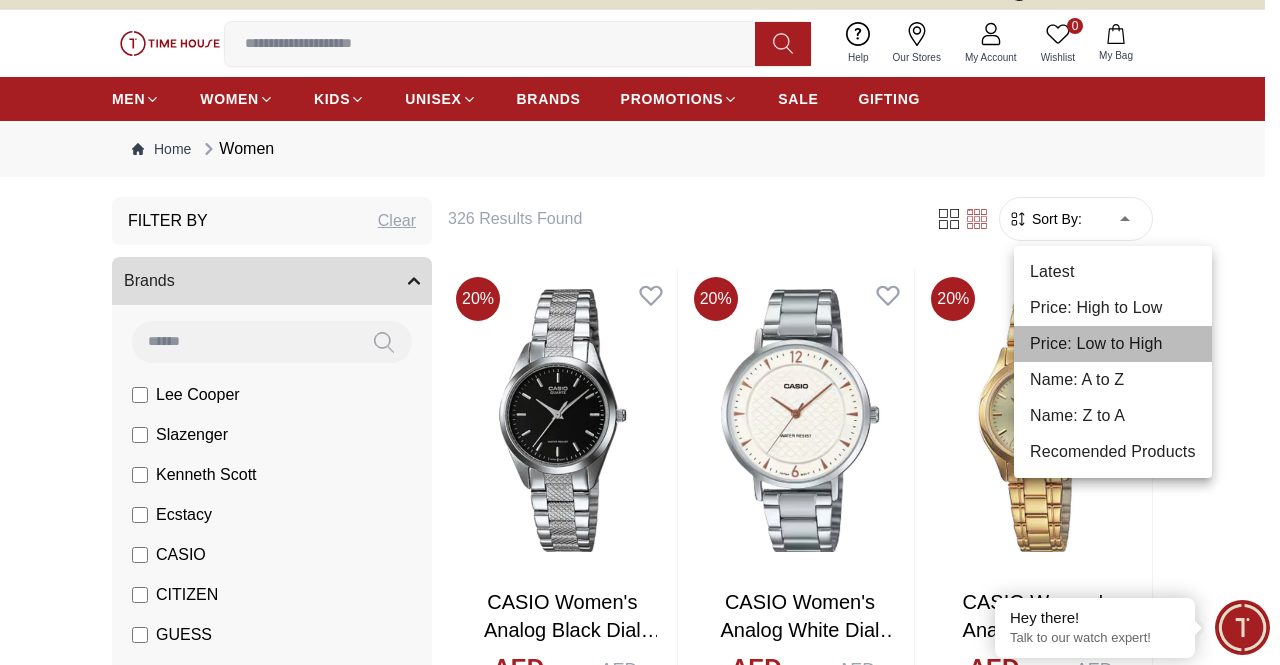 click on "Price: Low to High" at bounding box center [1113, 344] 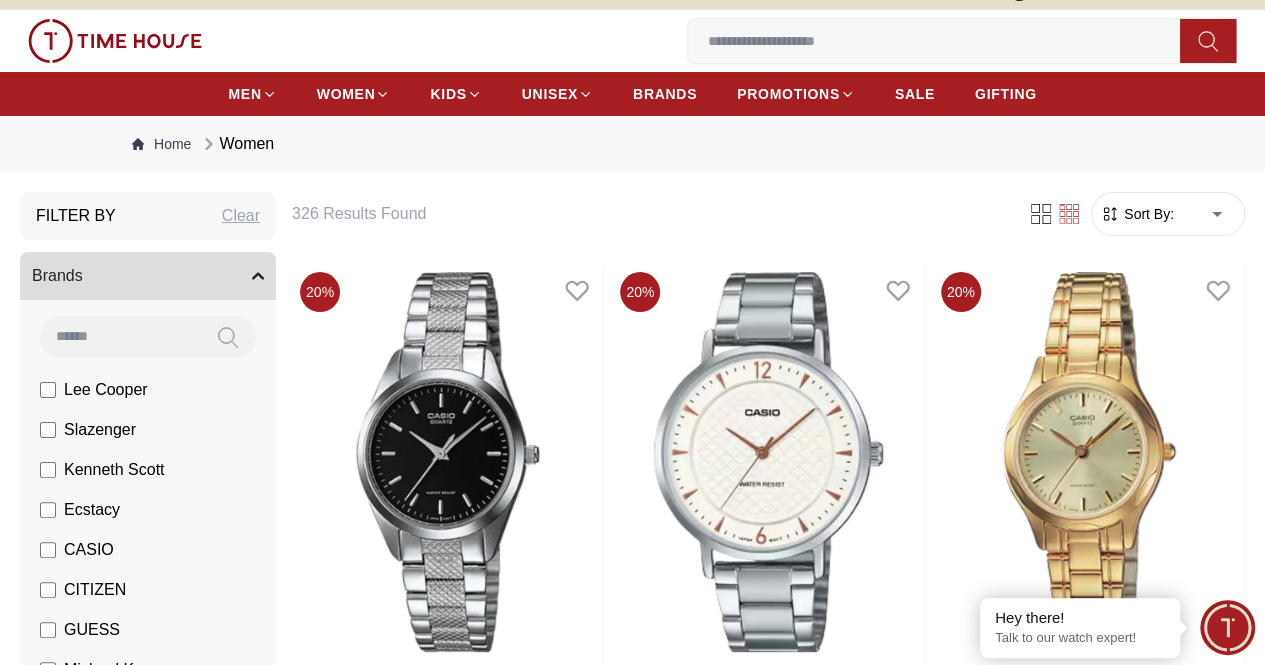 type on "*" 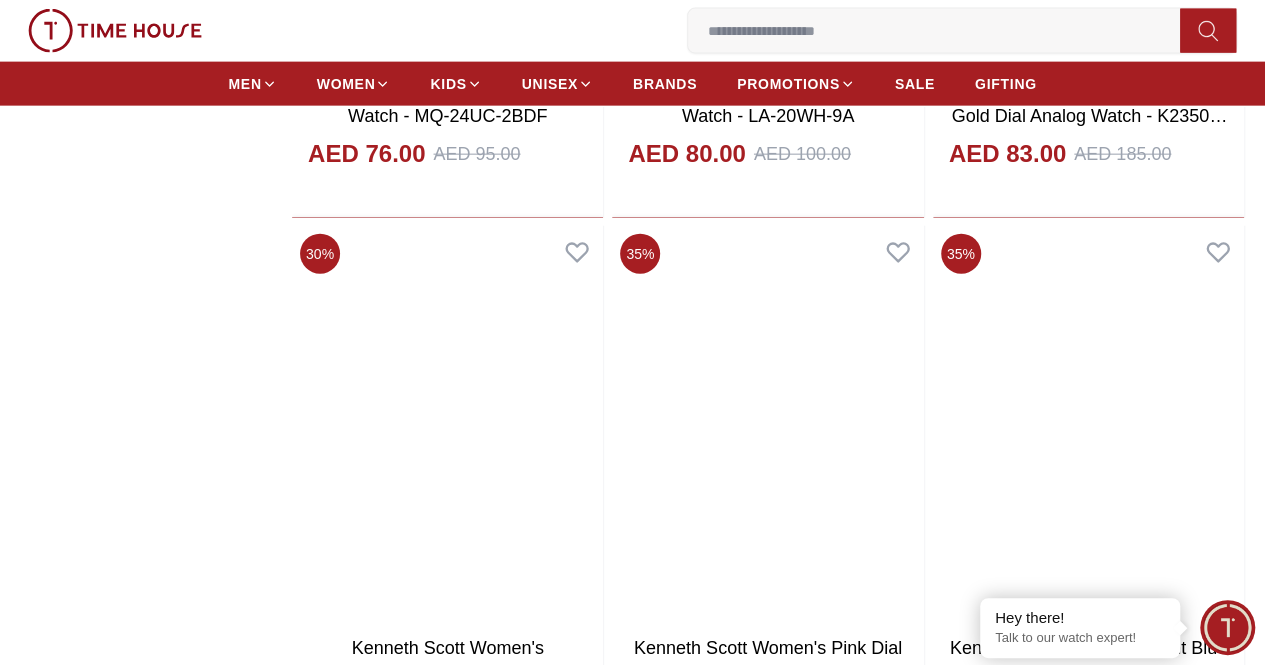 scroll, scrollTop: 2294, scrollLeft: 0, axis: vertical 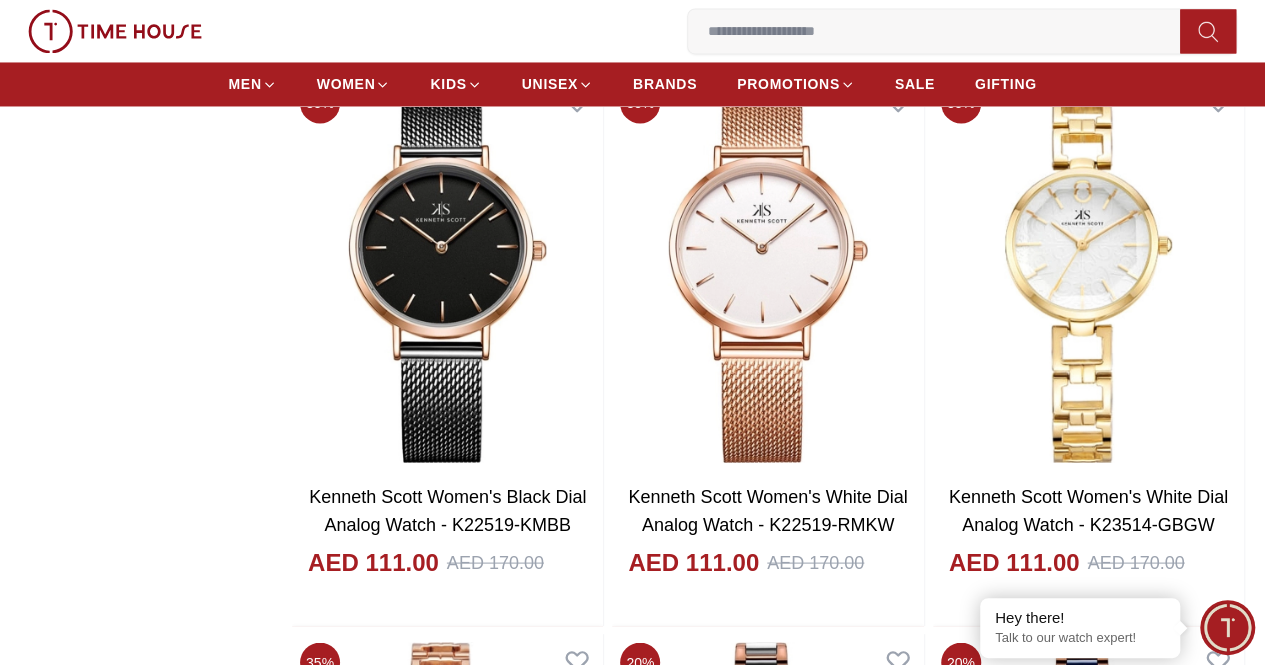 click at bounding box center [447, 1392] 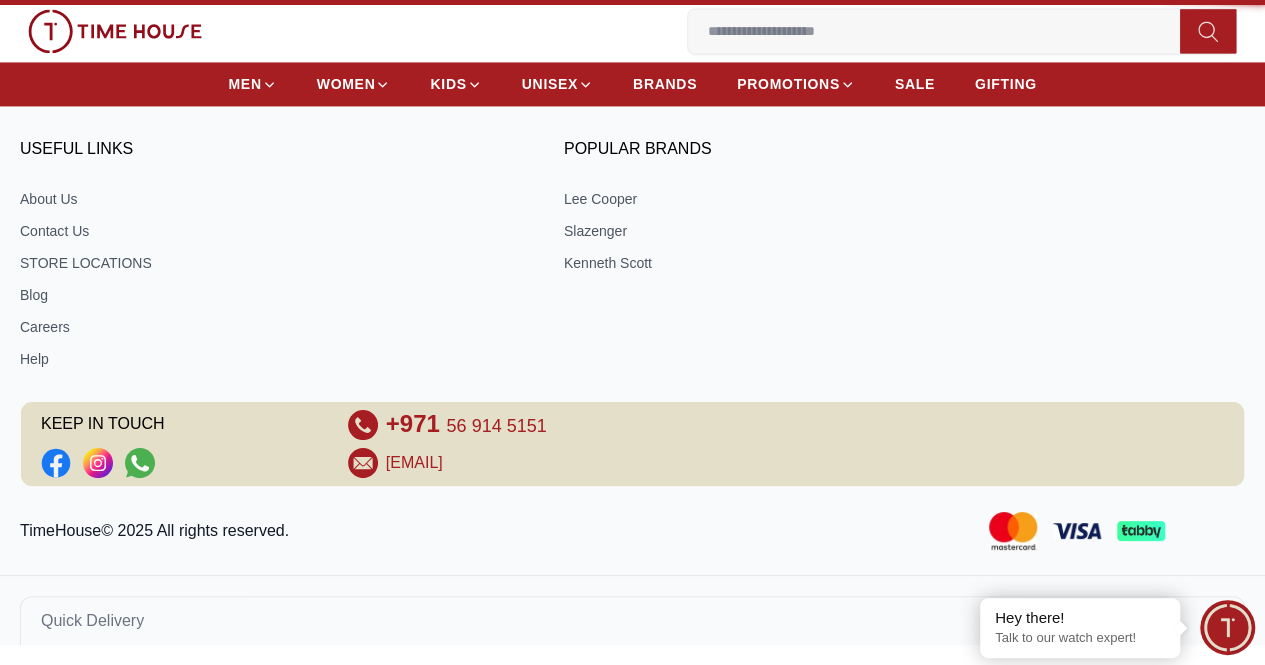 scroll, scrollTop: 0, scrollLeft: 0, axis: both 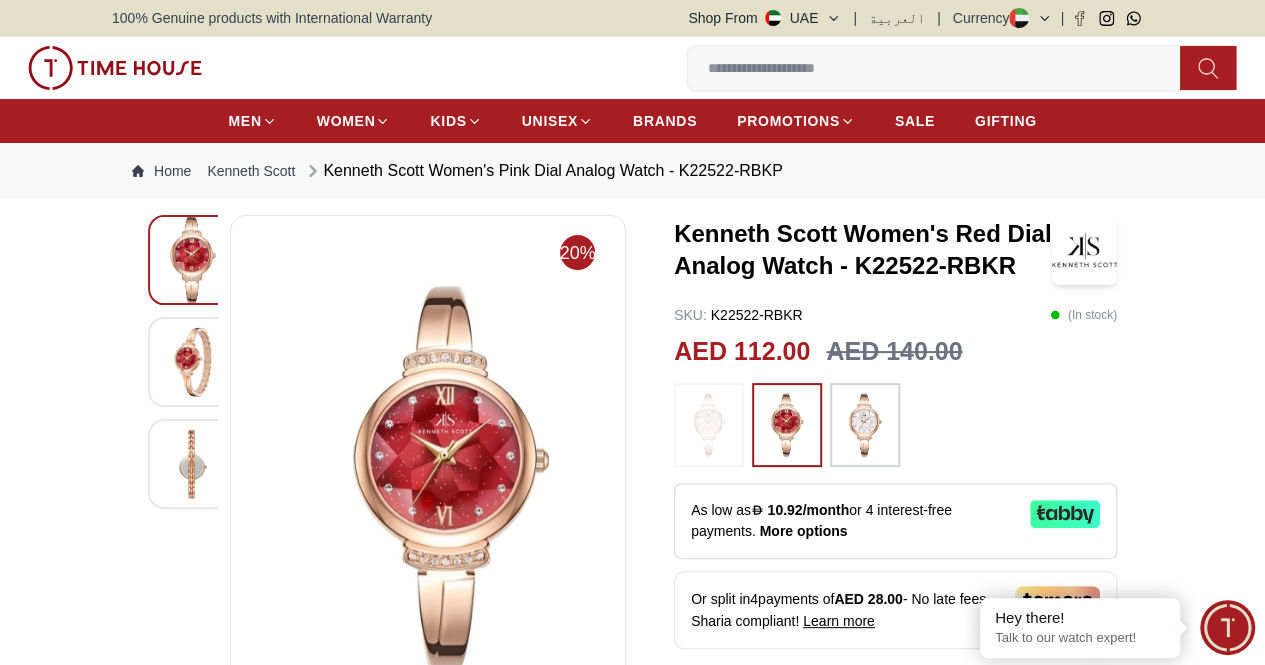 click at bounding box center [193, 362] 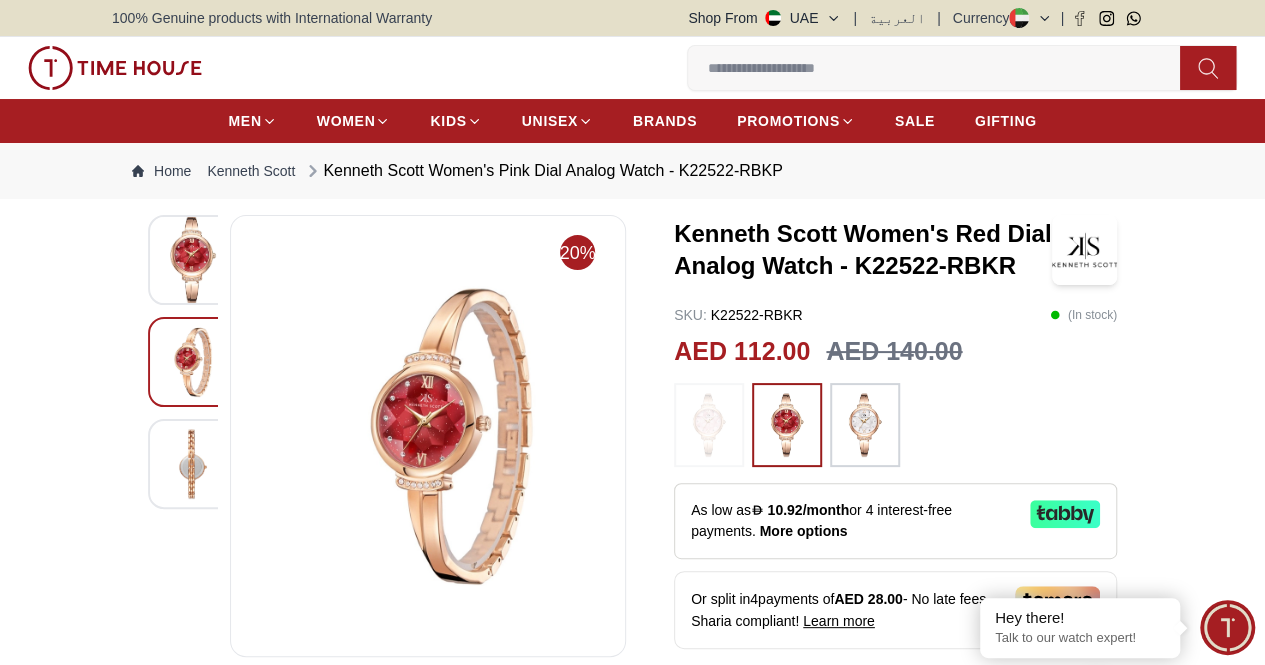click at bounding box center [193, 464] 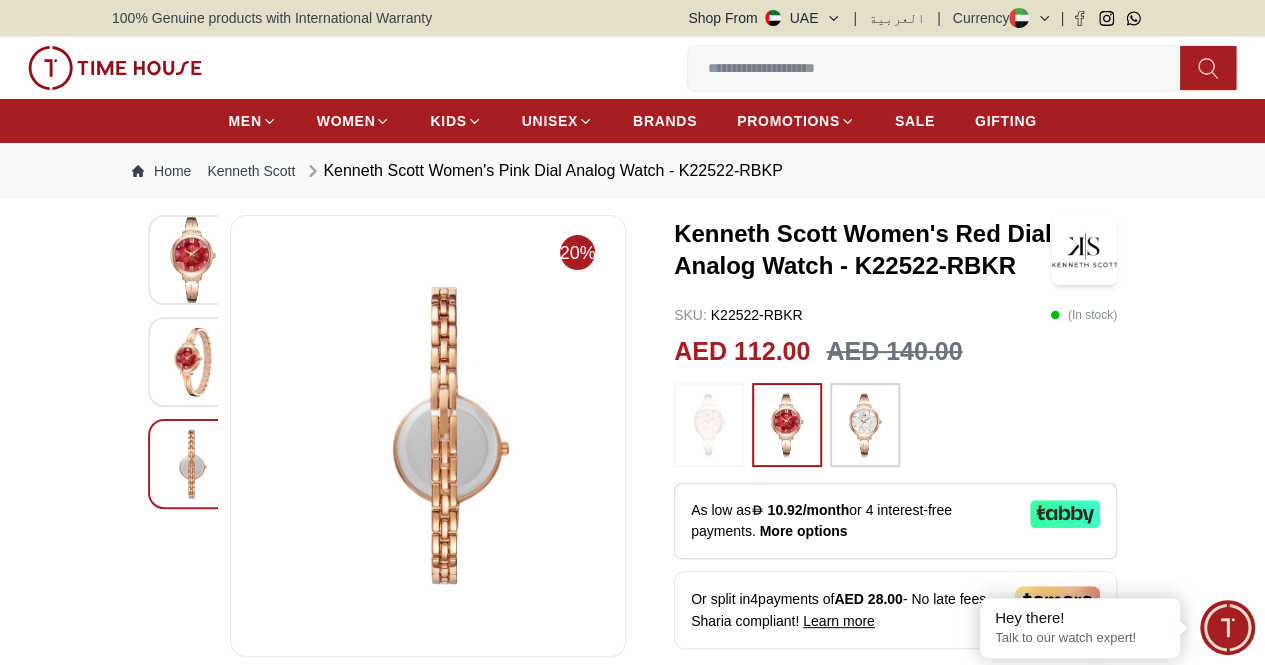 click at bounding box center (193, 260) 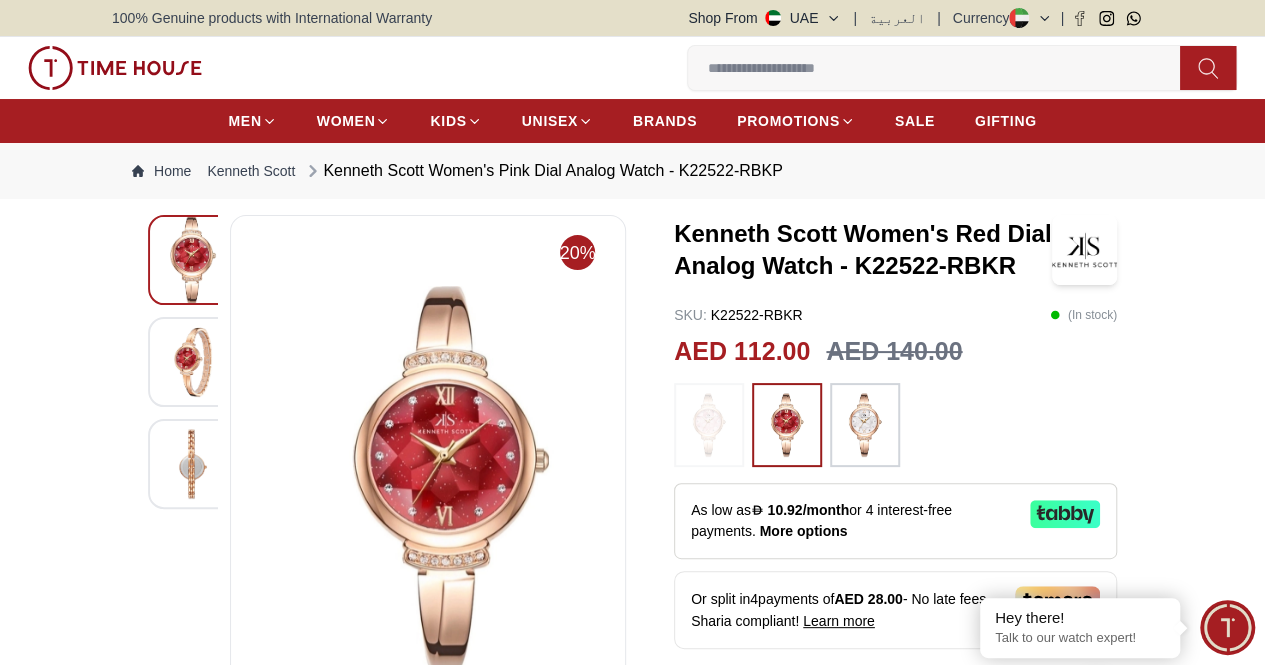 click at bounding box center (193, 362) 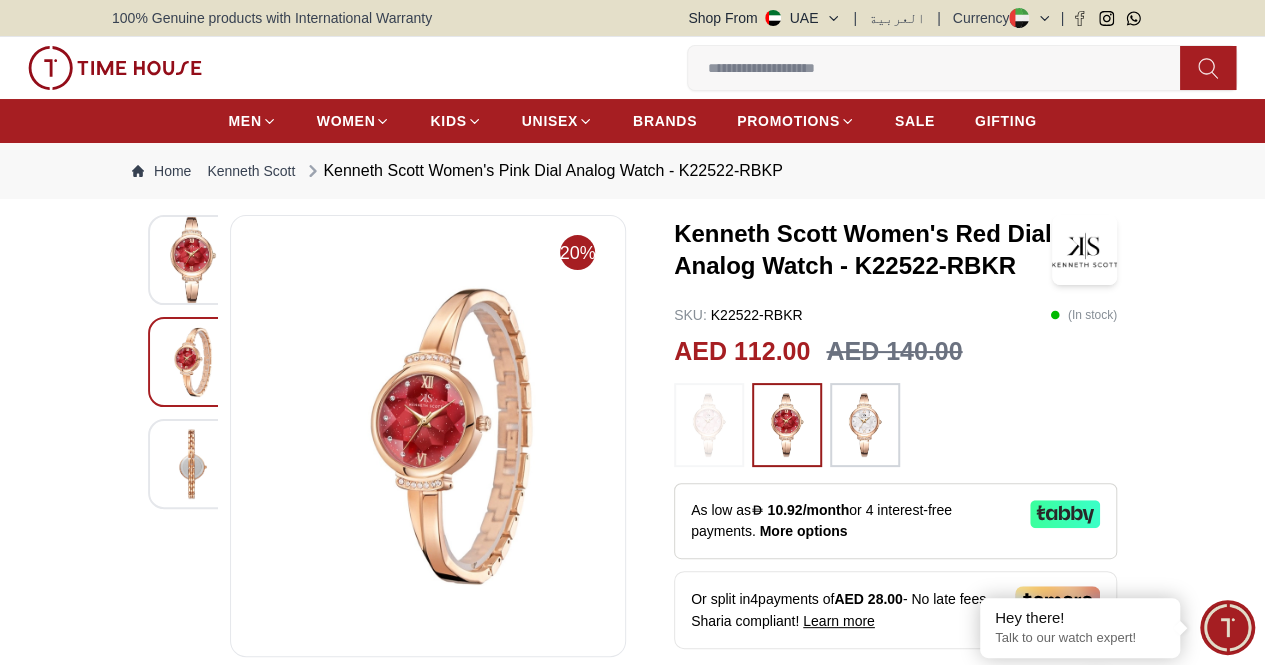 click at bounding box center [865, 425] 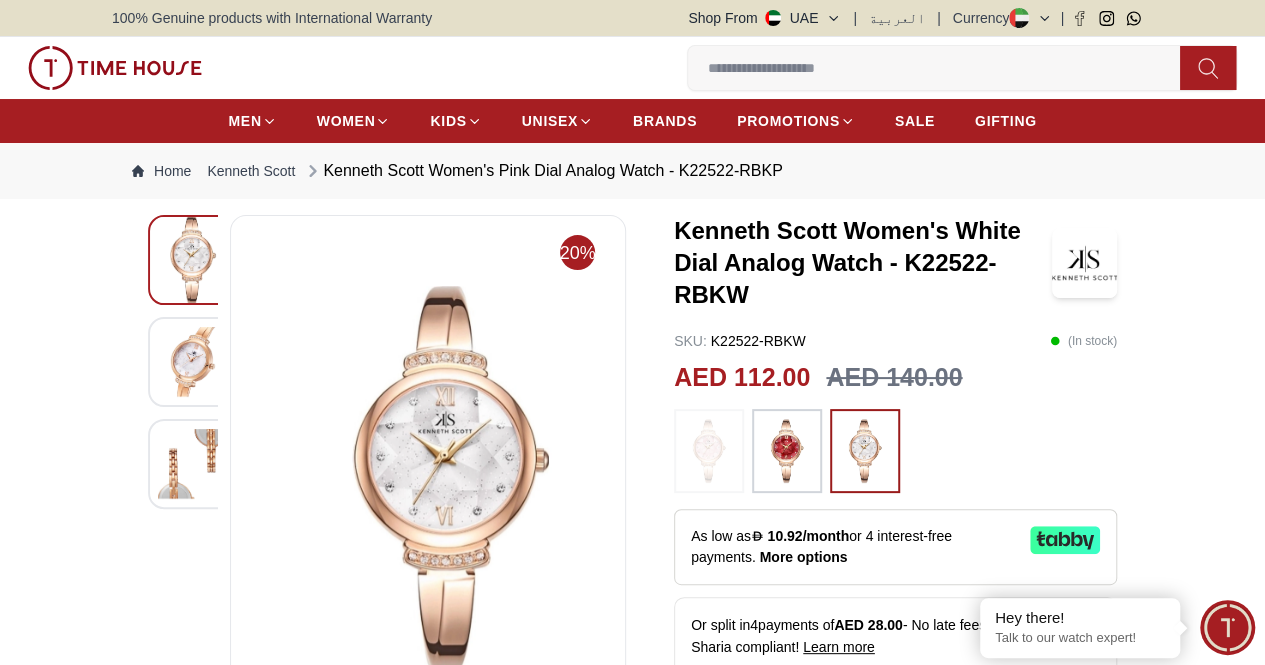 click at bounding box center (787, 451) 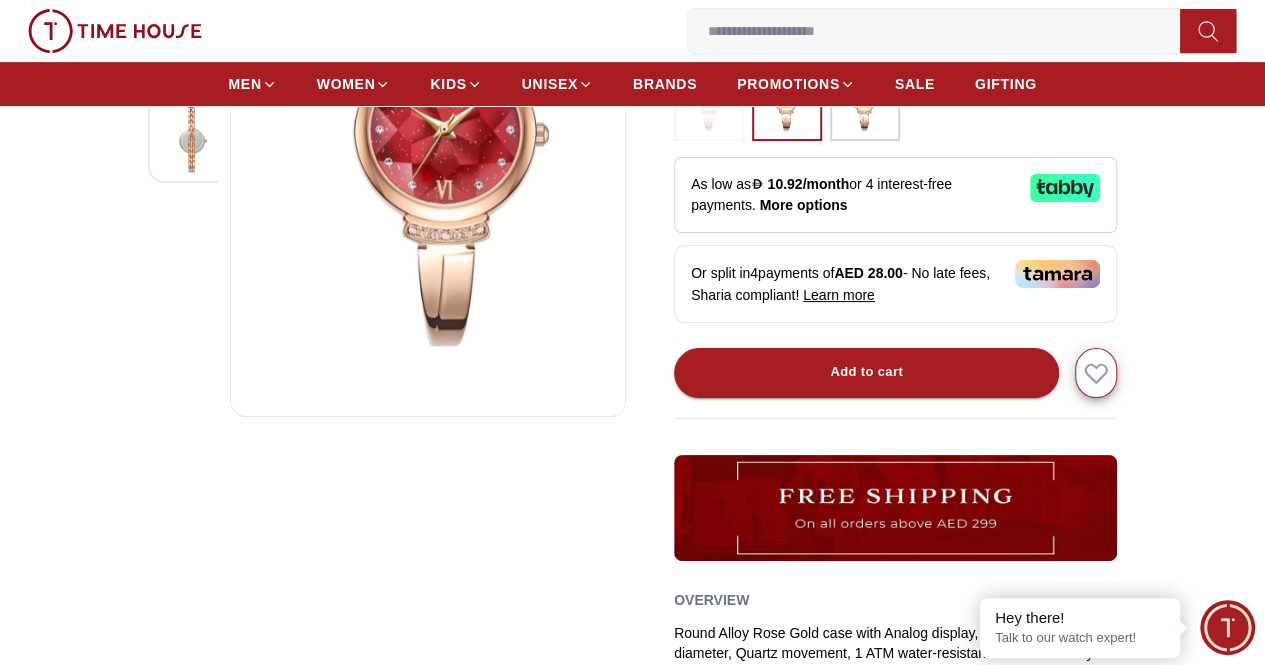 scroll, scrollTop: 218, scrollLeft: 0, axis: vertical 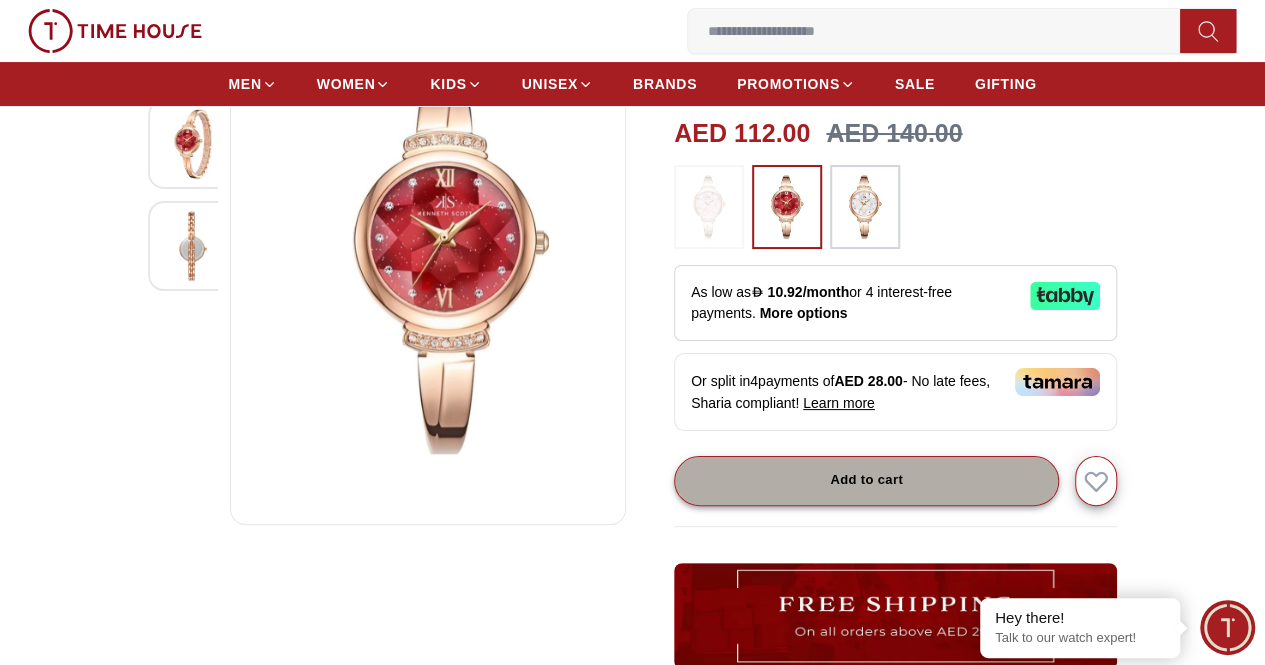 click on "Add to cart" at bounding box center (866, 481) 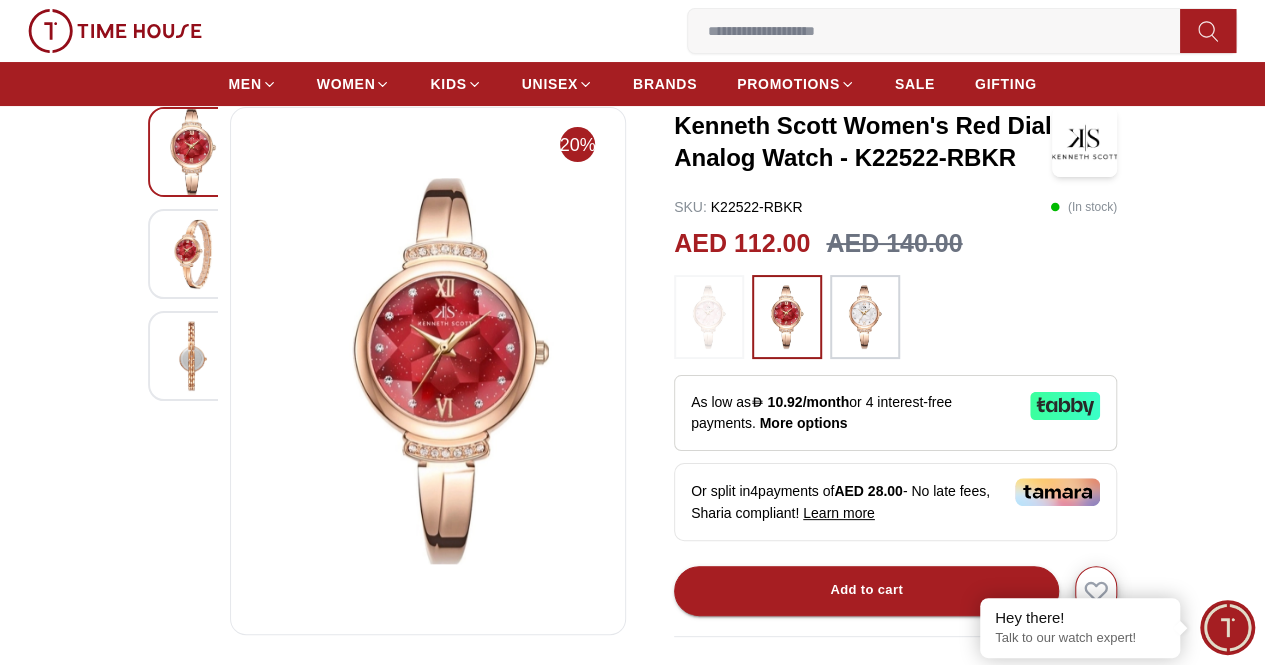 scroll, scrollTop: 0, scrollLeft: 0, axis: both 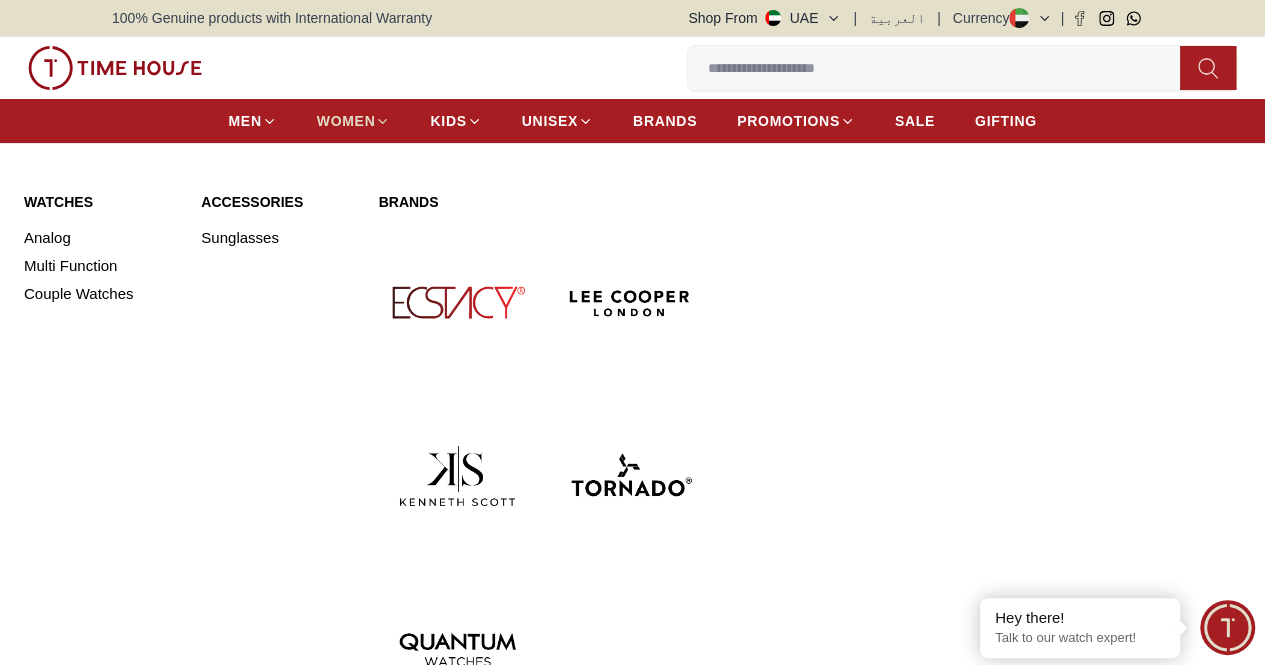 click 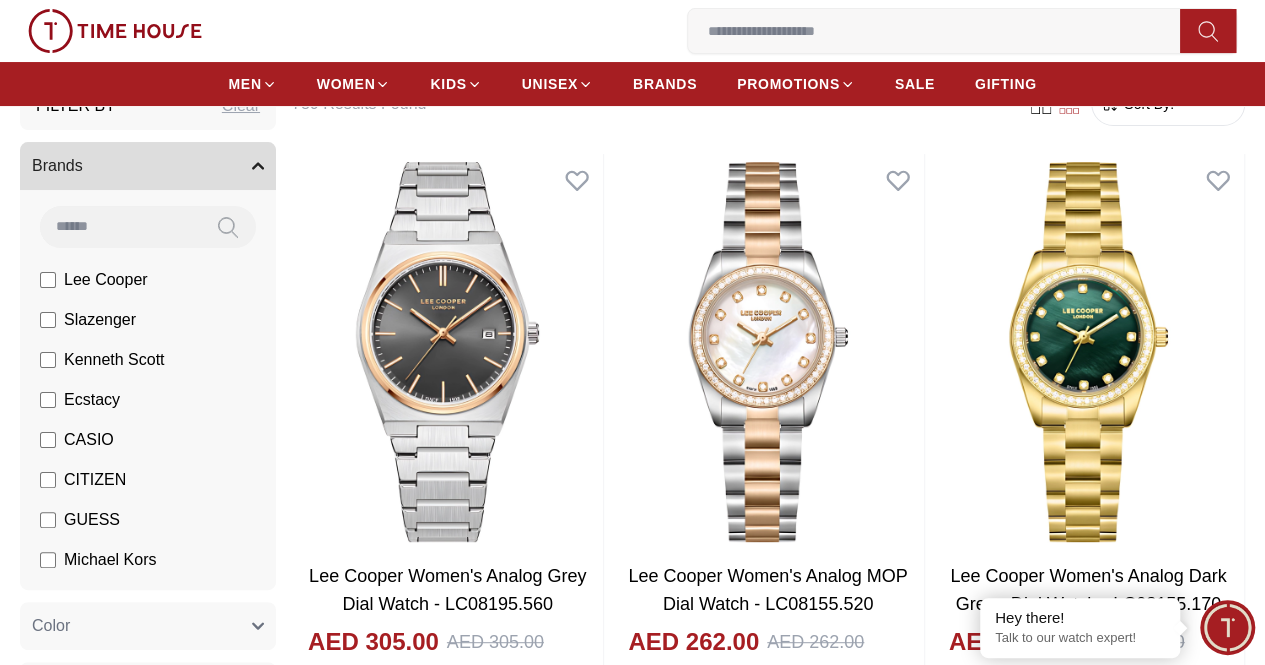 scroll, scrollTop: 0, scrollLeft: 0, axis: both 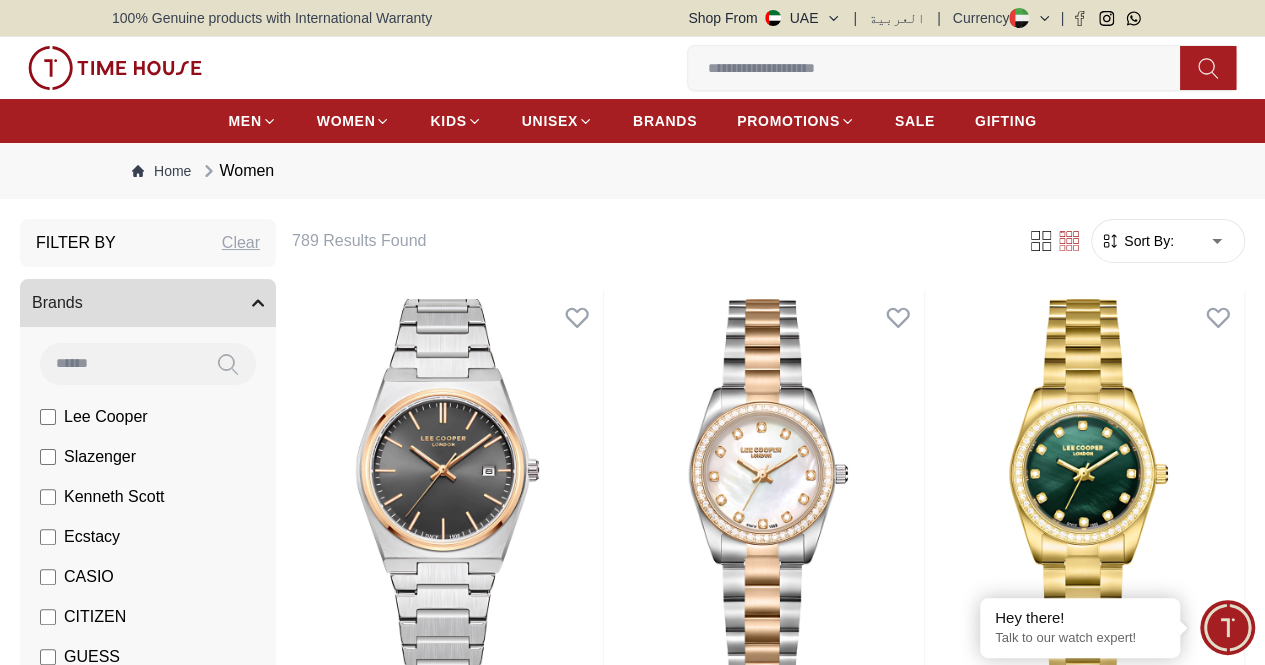 click on "Sort By:" at bounding box center [1147, 241] 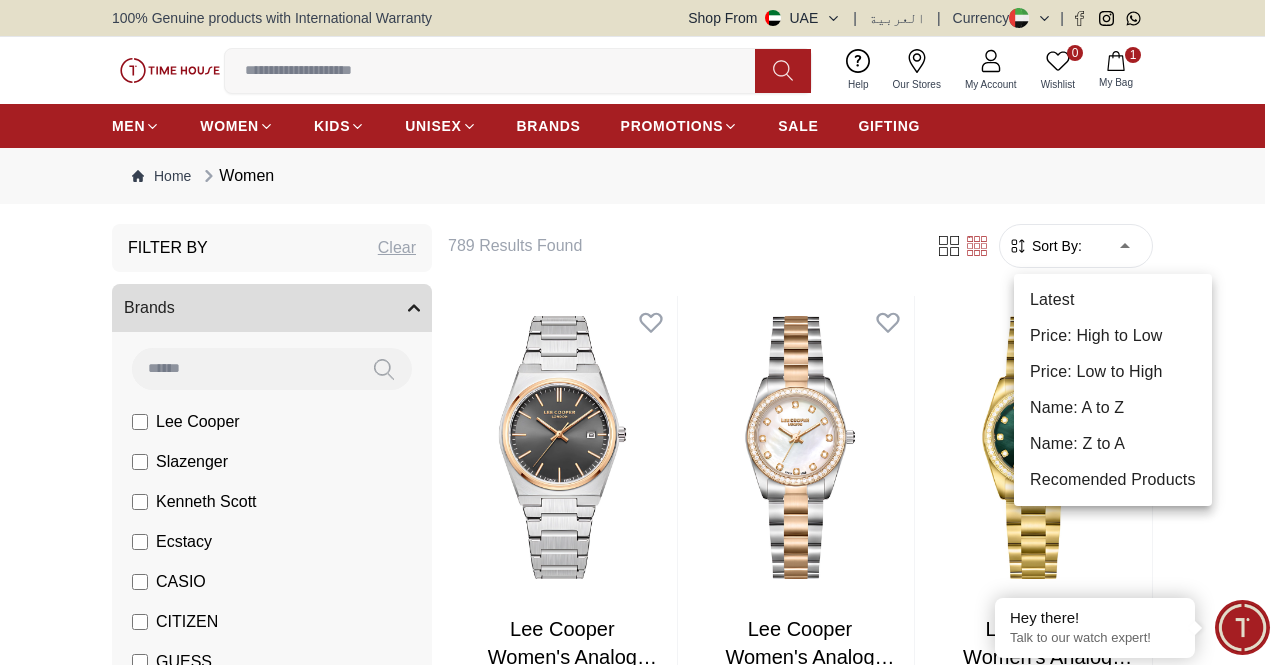 click on "100% Genuine products with International Warranty Shop From UAE | العربية |  Currency   | 0 Wishlist Help Our Stores My Account 0 Wishlist 1 My Bag MEN WOMEN KIDS UNISEX BRANDS PROMOTIONS SALE GIFTING Home Women    Filter By Clear Brands Lee Cooper Slazenger Kenneth Scott Ecstacy CASIO CITIZEN GUESS Michael Kors Police CERRUTI 1881 G-Shock Lee Cooper Accessories Color Black Green Blue Red Dark Blue Silver Rose Gold Grey White Mop White White / Rose Gold Silver / Silver Silver / Gold Silver / Rose Gold Black / Black Black / Rose Gold Gold Yellow Dark Green Brown White / Silver Light Blue Black /Grey White Mop / Silver Blue / Rose Gold Pink Purple Black  / Rose Gold Green / Green Blue / Blue Navy Blue Blue / Silver Champagne White / Gold Black  Ivory O.Green Peach Green / Silver MOP Light blue Dark green Light green Rose gold Silver / White / Rose Gold Black / Pink Beige Green Sunray  Rose Gold Sunray  Blue MOP Rose Gold MOP MOP / Rose Gold Green MOP Champagne MOP Pink MOP Black MOP Burgundy" at bounding box center [640, 2345] 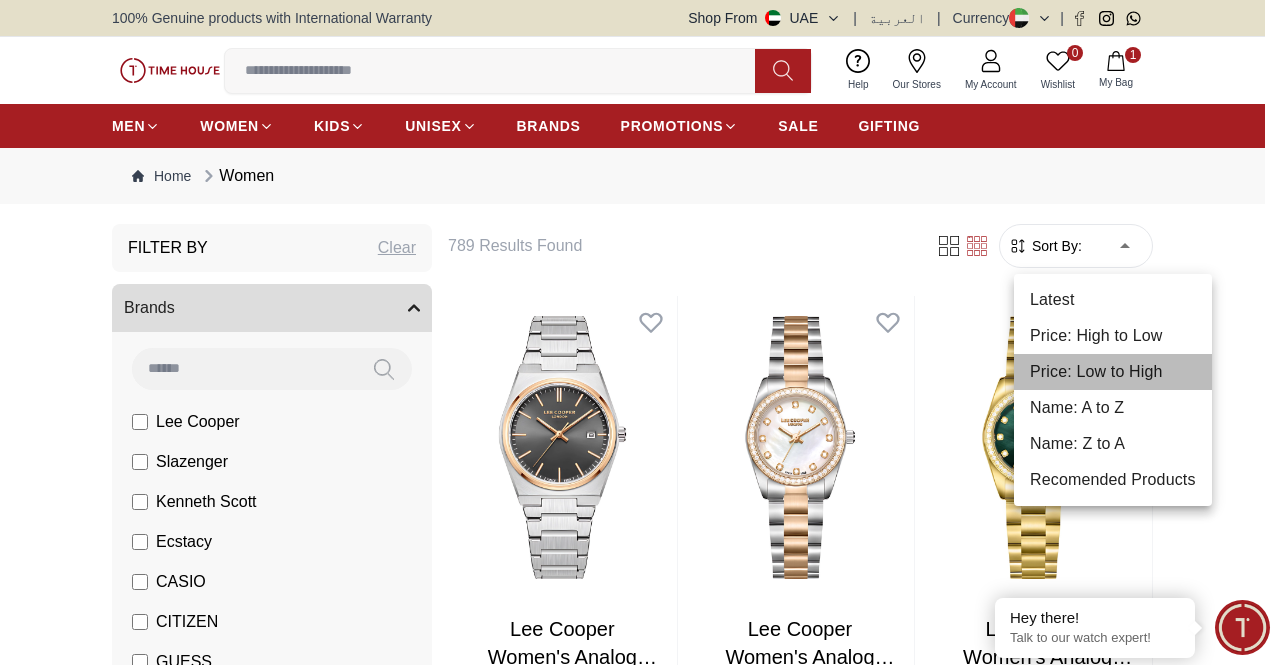 click on "Price: Low to High" at bounding box center [1113, 372] 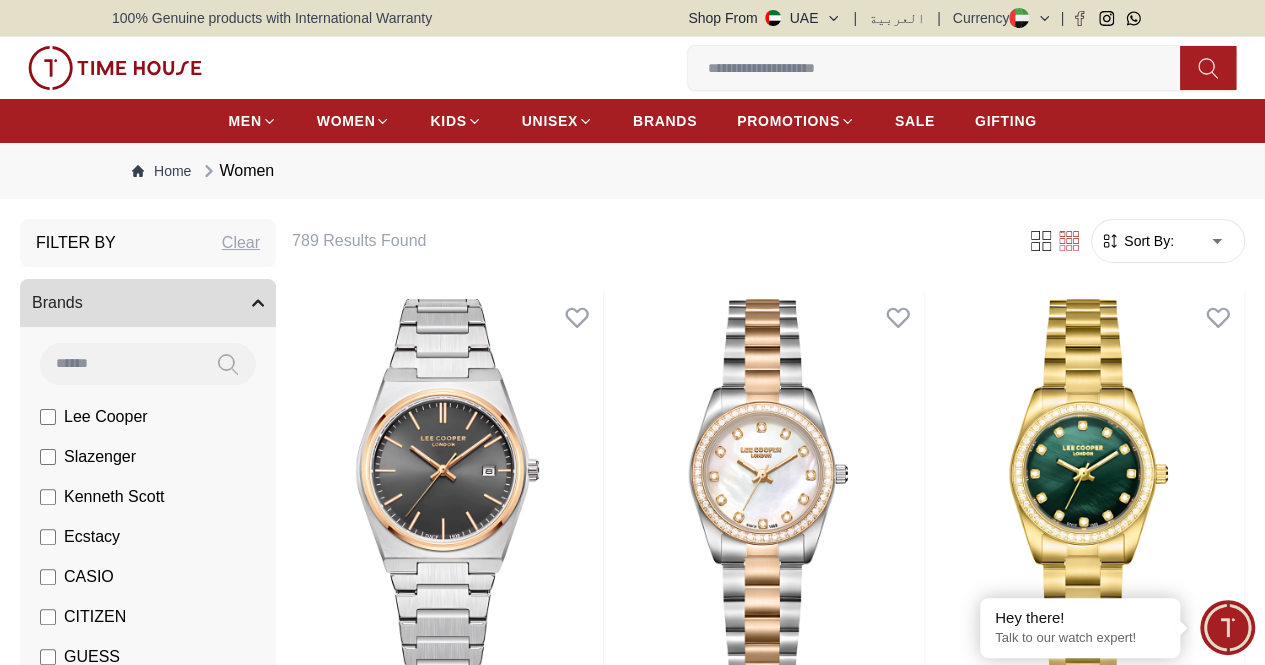 type on "*" 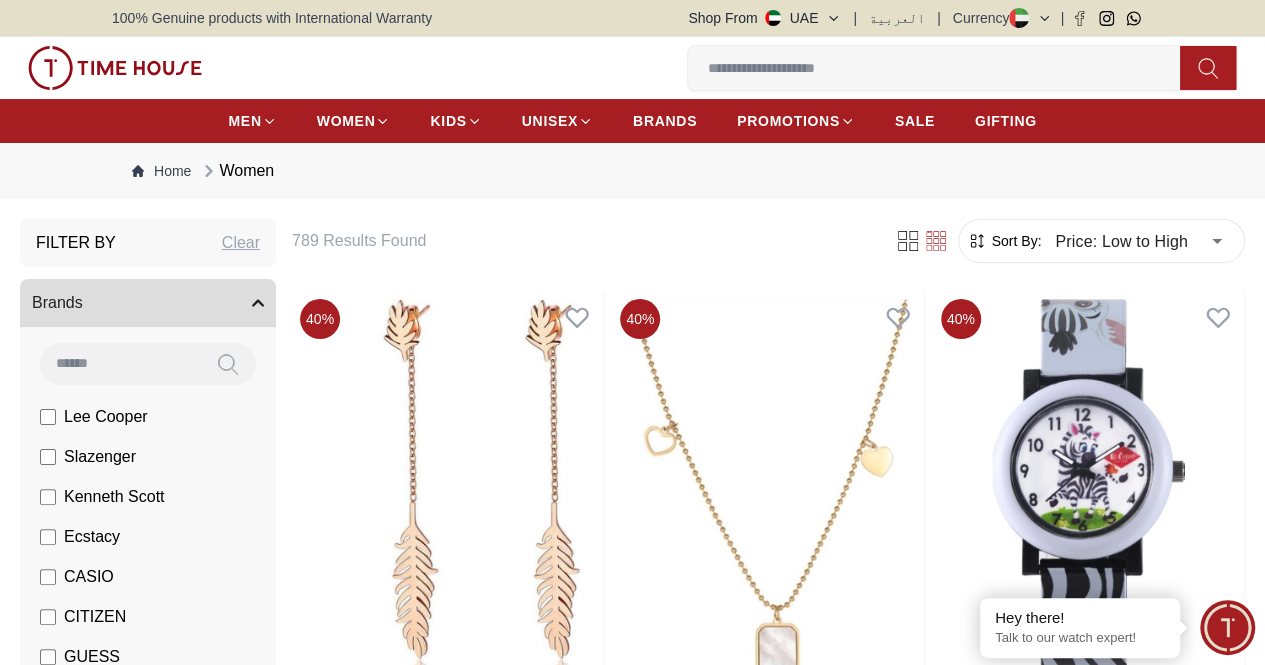 click on "MEN WOMEN KIDS UNISEX BRANDS PROMOTIONS SALE GIFTING" at bounding box center [632, 121] 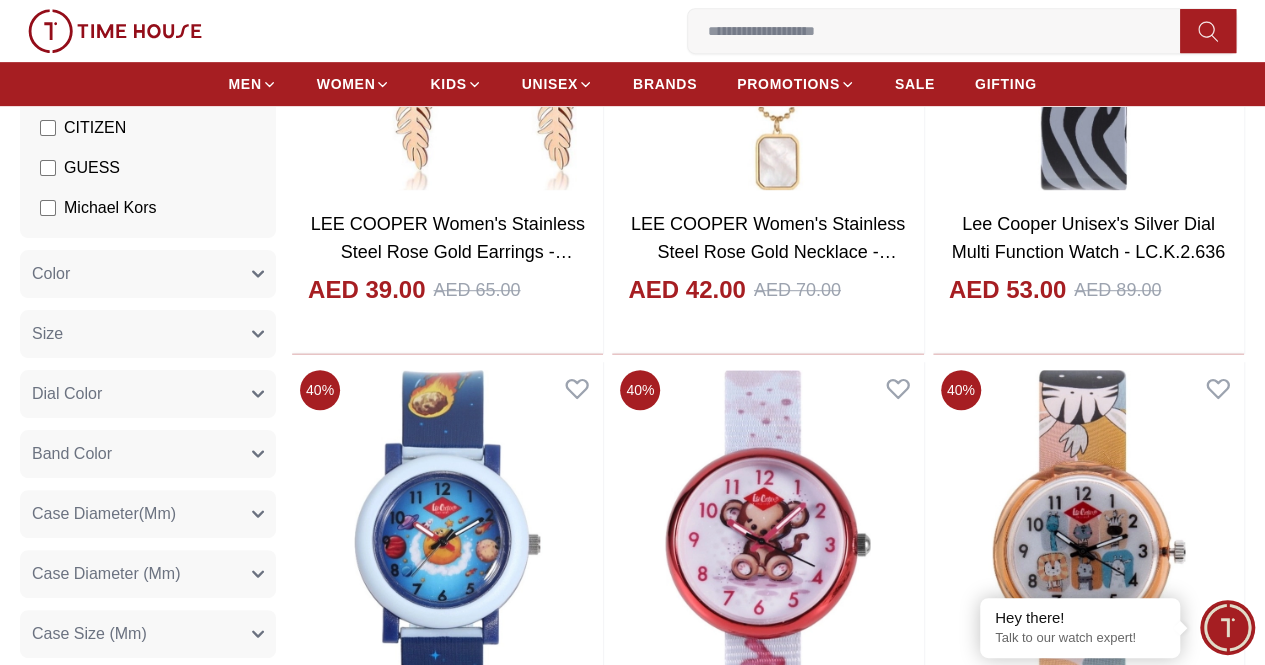 scroll, scrollTop: 0, scrollLeft: 0, axis: both 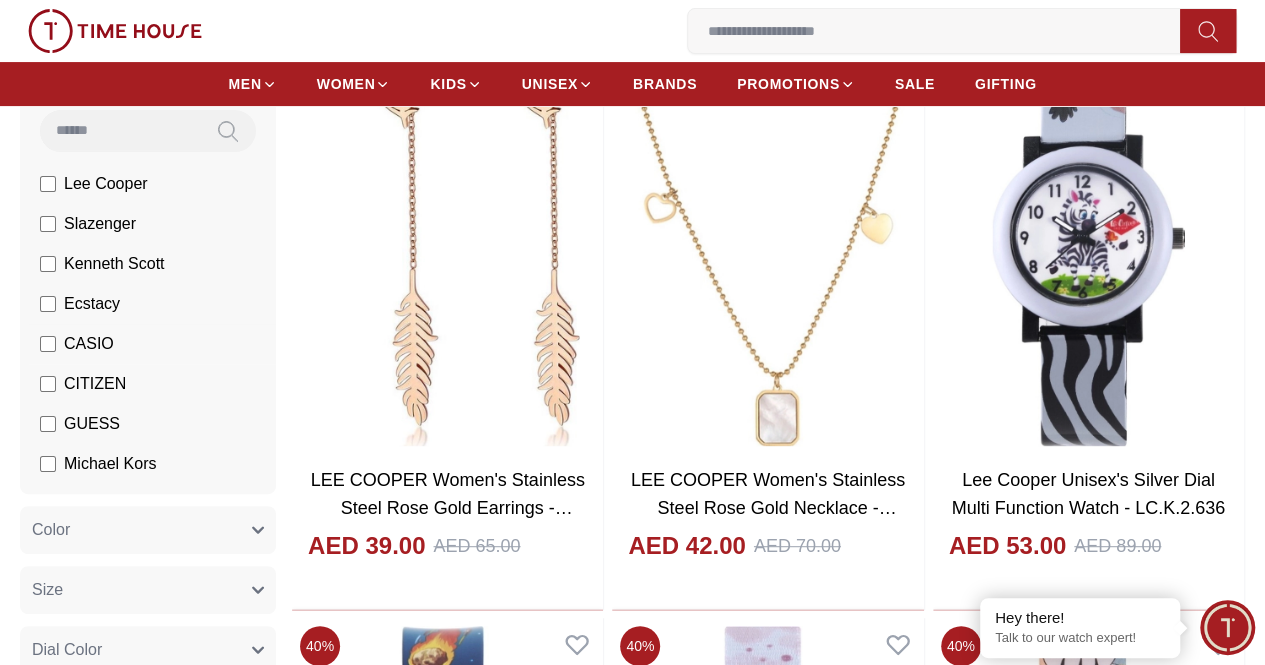 click on "CASIO" at bounding box center (77, 344) 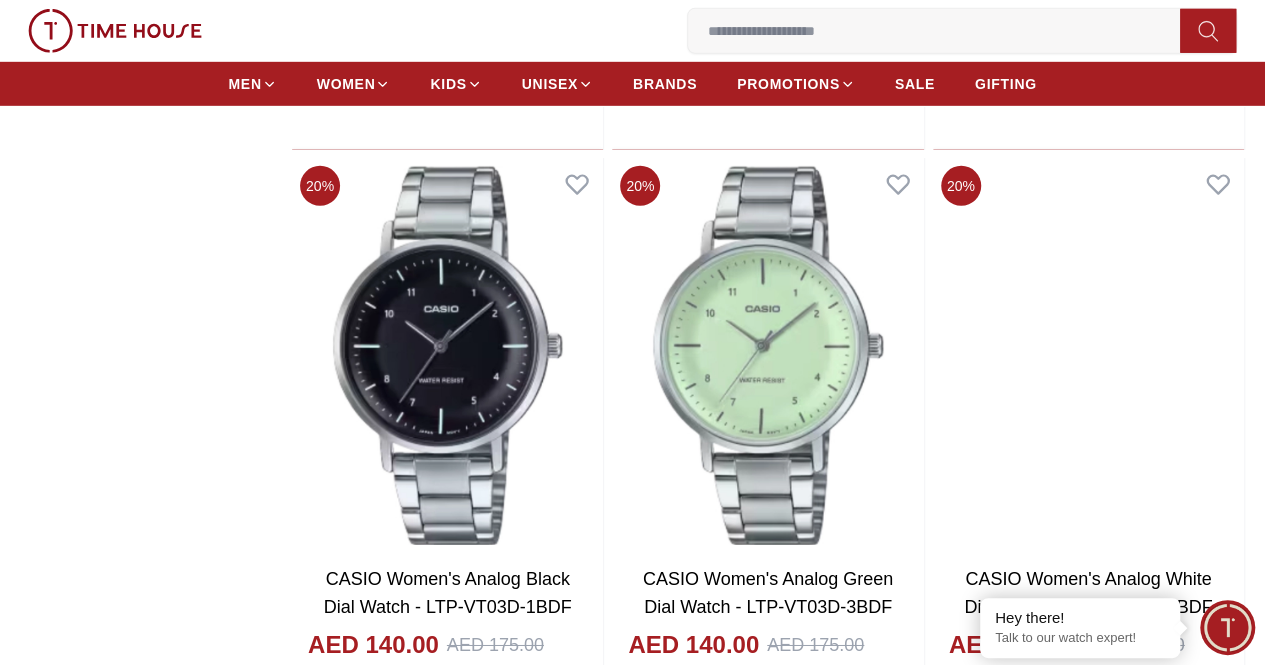 scroll, scrollTop: 6920, scrollLeft: 0, axis: vertical 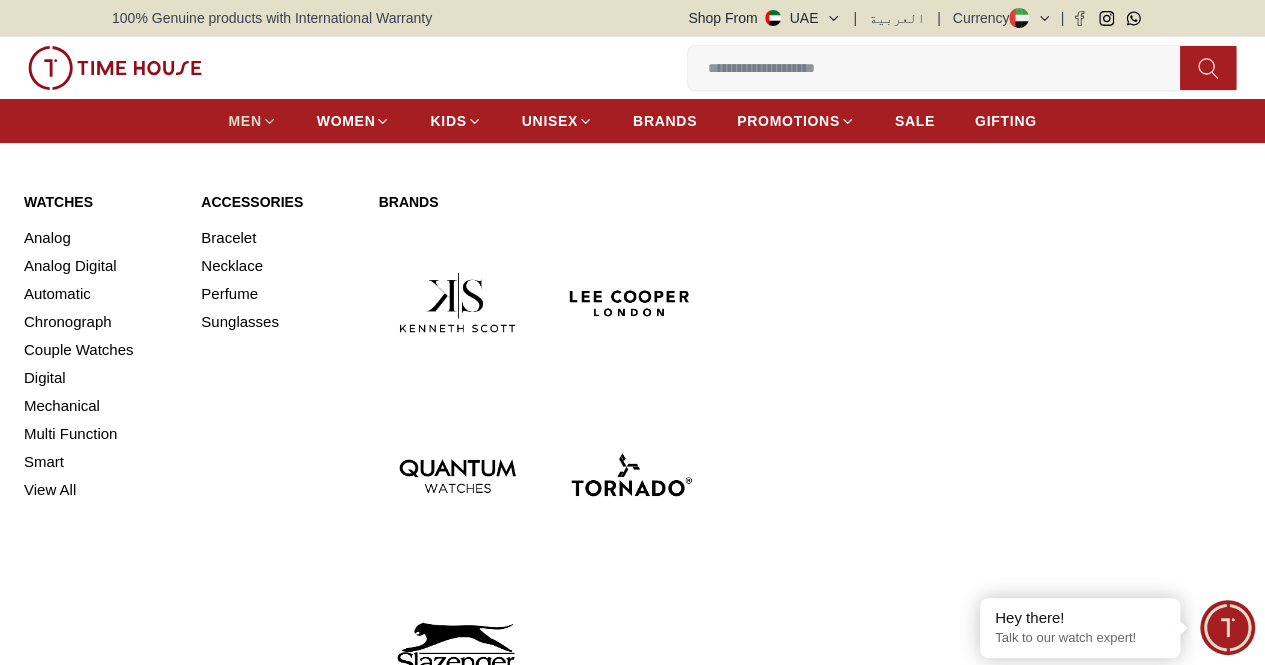 click on "MEN" at bounding box center [244, 121] 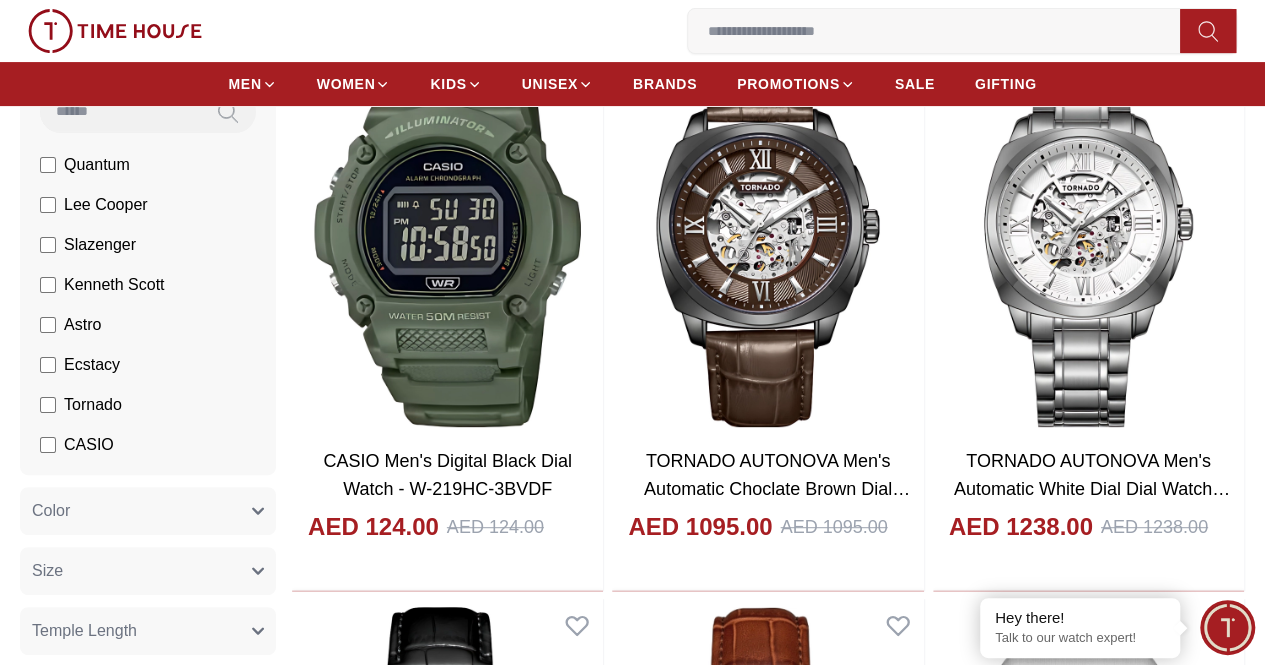 scroll, scrollTop: 157, scrollLeft: 0, axis: vertical 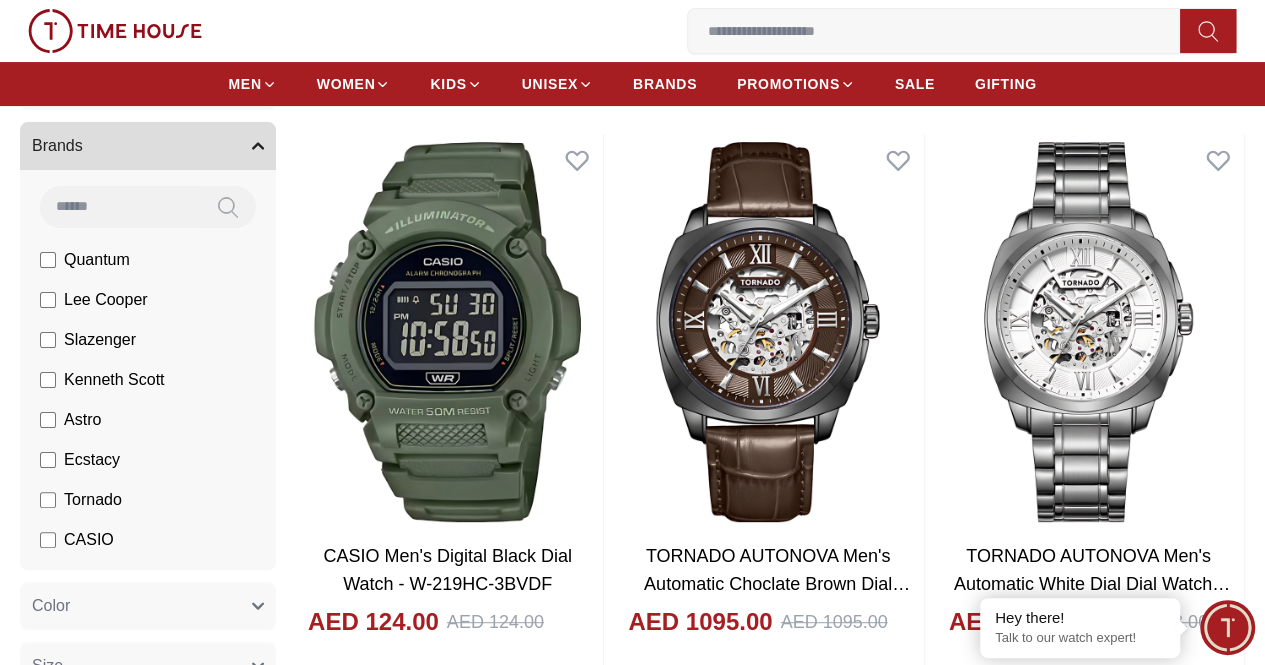 click on "CASIO" at bounding box center [89, 540] 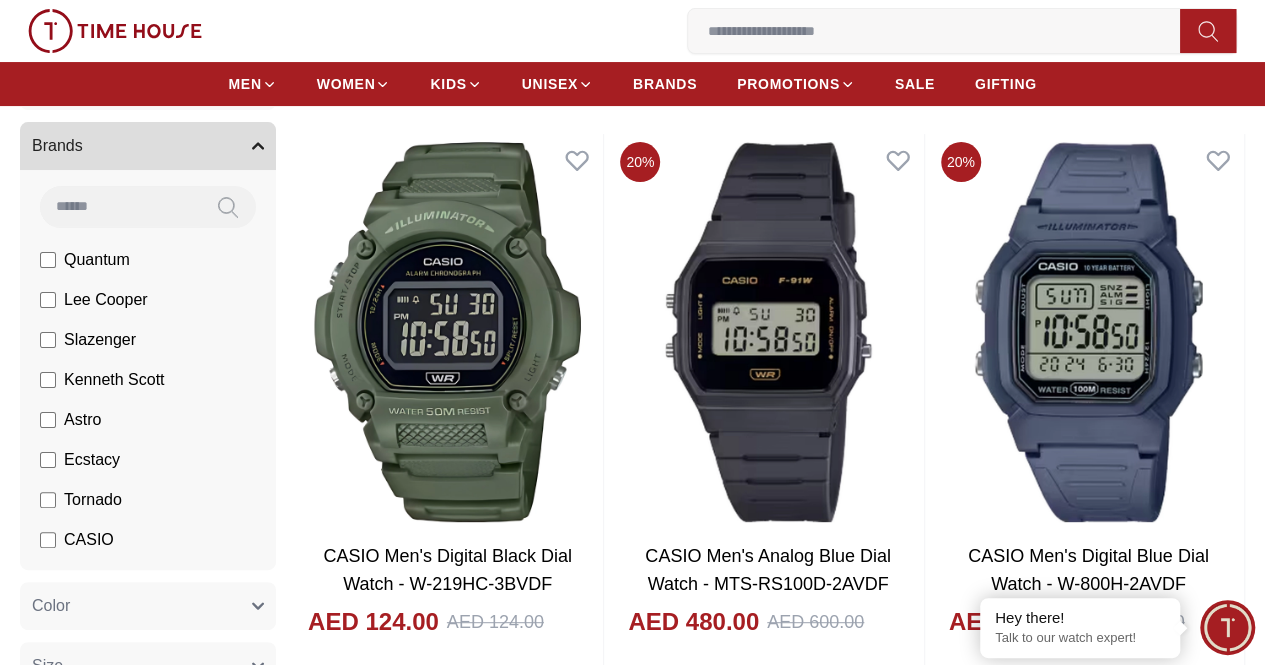 click on "MEN WOMEN KIDS UNISEX BRANDS PROMOTIONS SALE GIFTING" at bounding box center (632, 84) 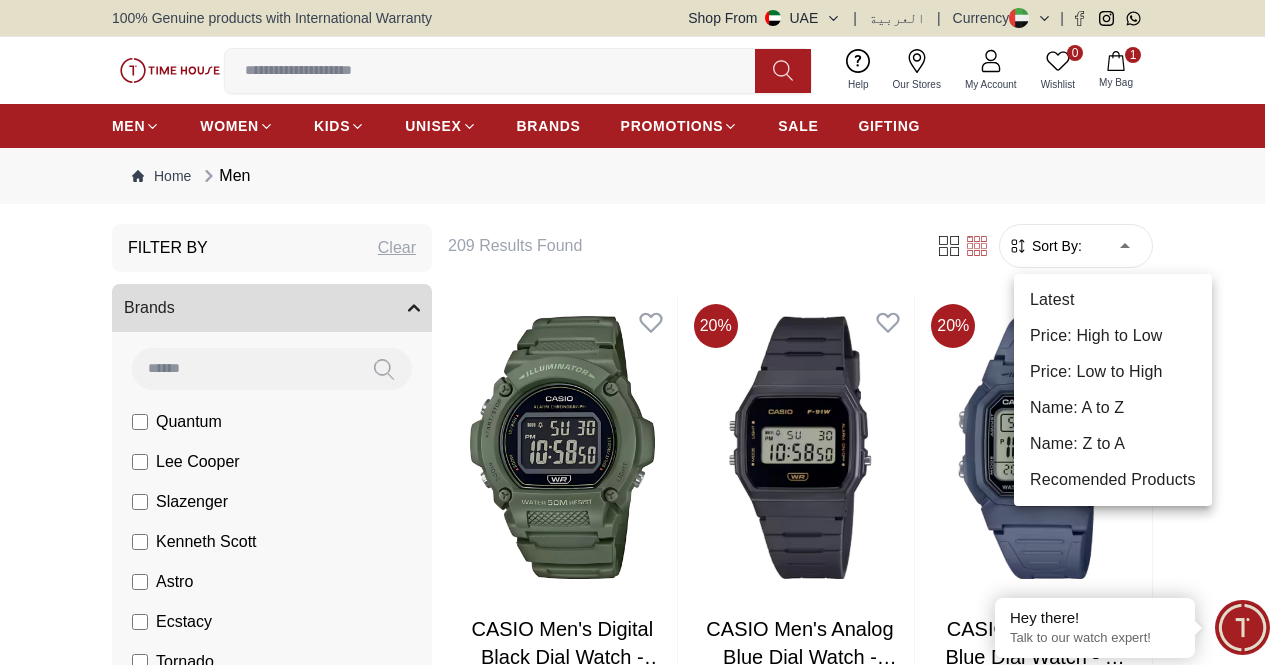 click on "100% Genuine products with International Warranty Shop From UAE | العربية |  Currency   | 0 Wishlist Help Our Stores My Account 0 Wishlist 1 My Bag MEN WOMEN KIDS UNISEX BRANDS PROMOTIONS SALE GIFTING Home Men    Filter By Clear Brands Quantum Lee Cooper Slazenger Kenneth Scott Astro Ecstacy Tornado CASIO CITIZEN GUESS ORIENT Armani Exchange Police Ducati CERRUTI 1881 G-Shock Lee Cooper Accessories Tsar Bomba Color Black Green Blue Red Dark Blue Silver Silver / Black Orange Rose Gold Grey White White / Rose Gold Silver / Silver Dark Blue / Silver Silver / Gold Silver / Rose Gold Black / Black Black / Silver Black / Rose Gold Gold Yellow Brown White / Silver Light Blue Black /Rose Gold Black /Grey Black /Red Black /Black Black / Rose Gold / Black Rose Gold / Black Rose Gold / Black / Black Pink Green /Silver Purple Silver Silver Silver / Blue Green / Green Blue / Black Blue / Blue Titanum Navy Blue Military Green Blue / Silver Champagne White / Gold White / Gold  Black  Ivory Green / Silver" at bounding box center [640, 2345] 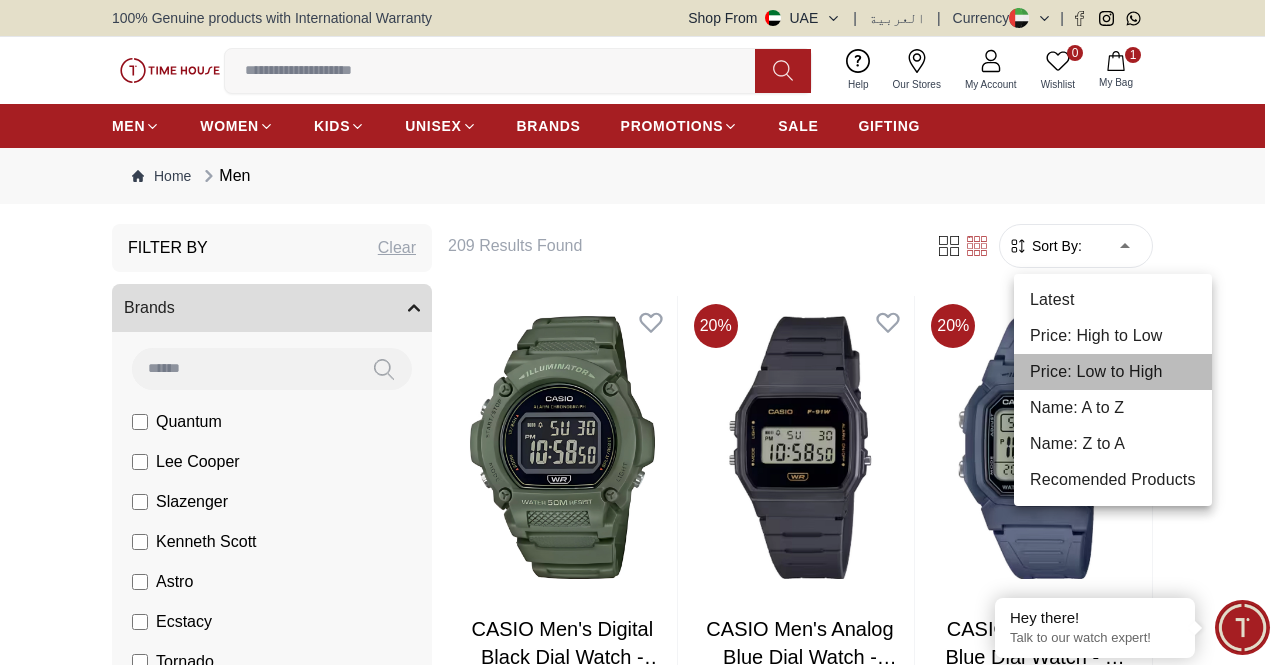 click on "Price: Low to High" at bounding box center (1113, 372) 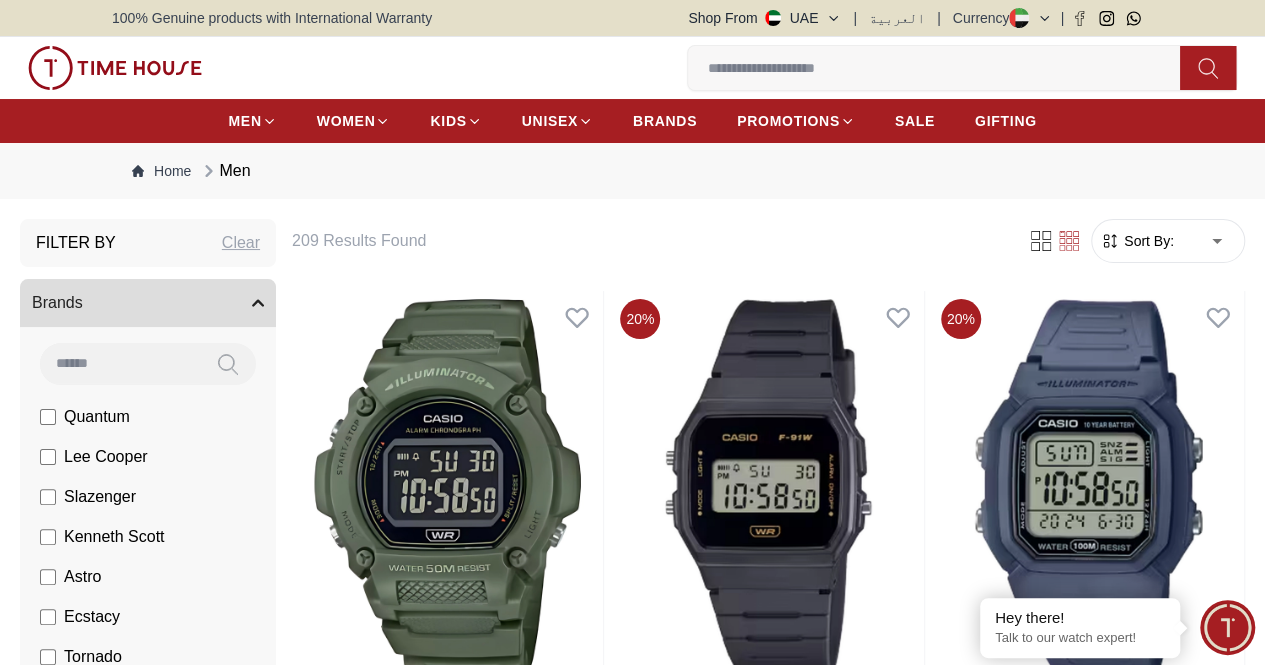 type on "*" 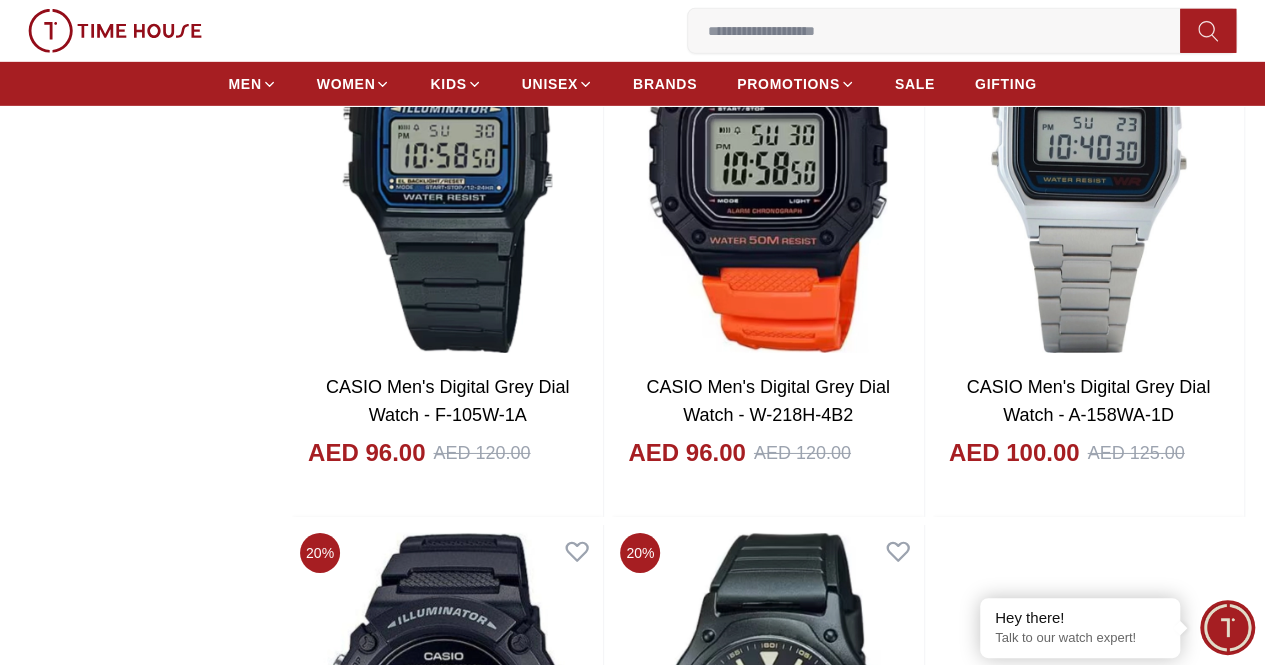 scroll, scrollTop: 3204, scrollLeft: 0, axis: vertical 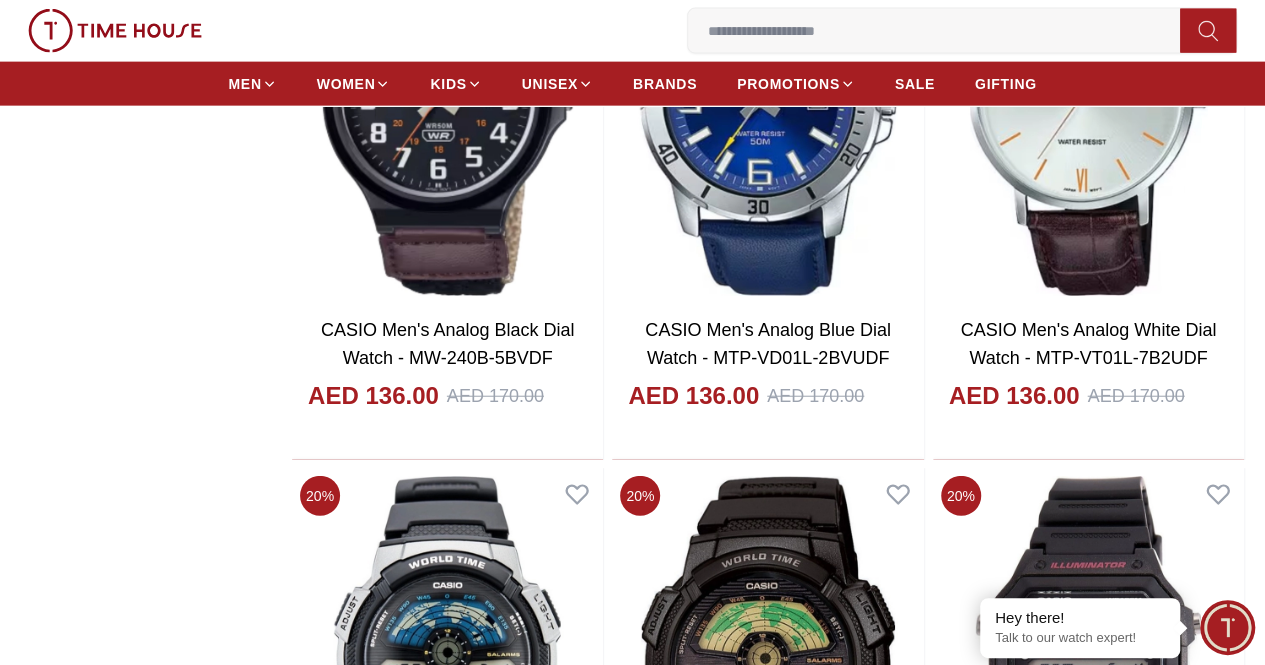 click on "Add to cart" at bounding box center [447, 1556] 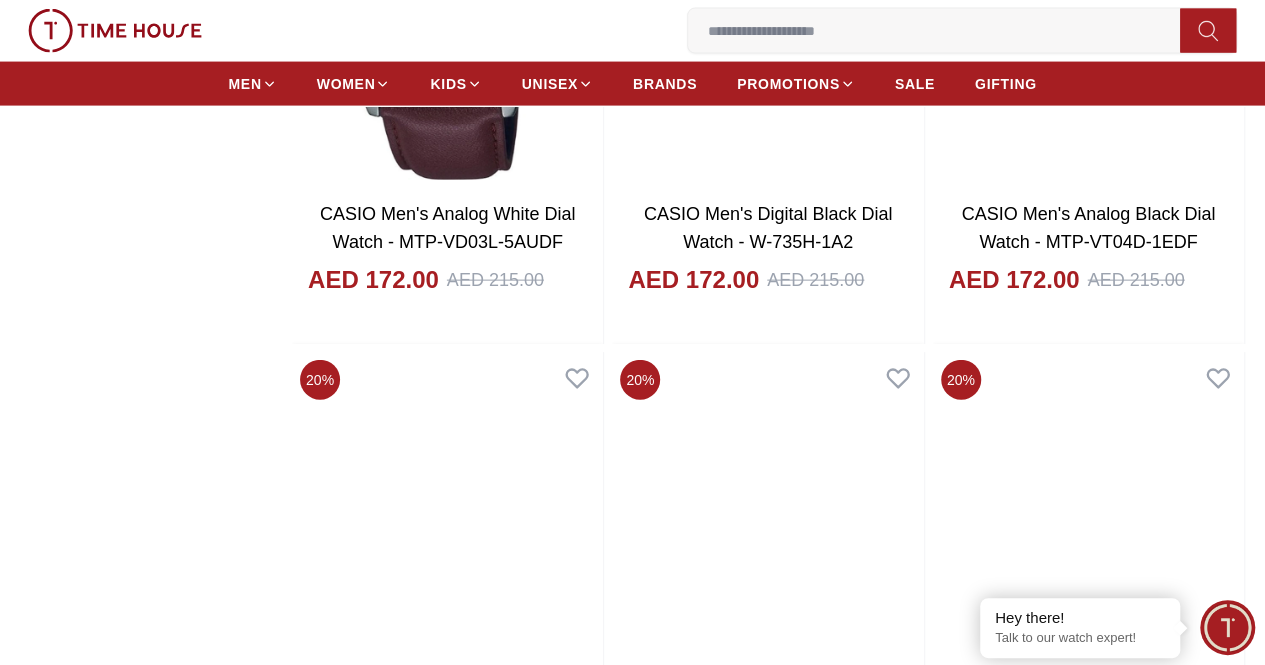 scroll, scrollTop: 17350, scrollLeft: 0, axis: vertical 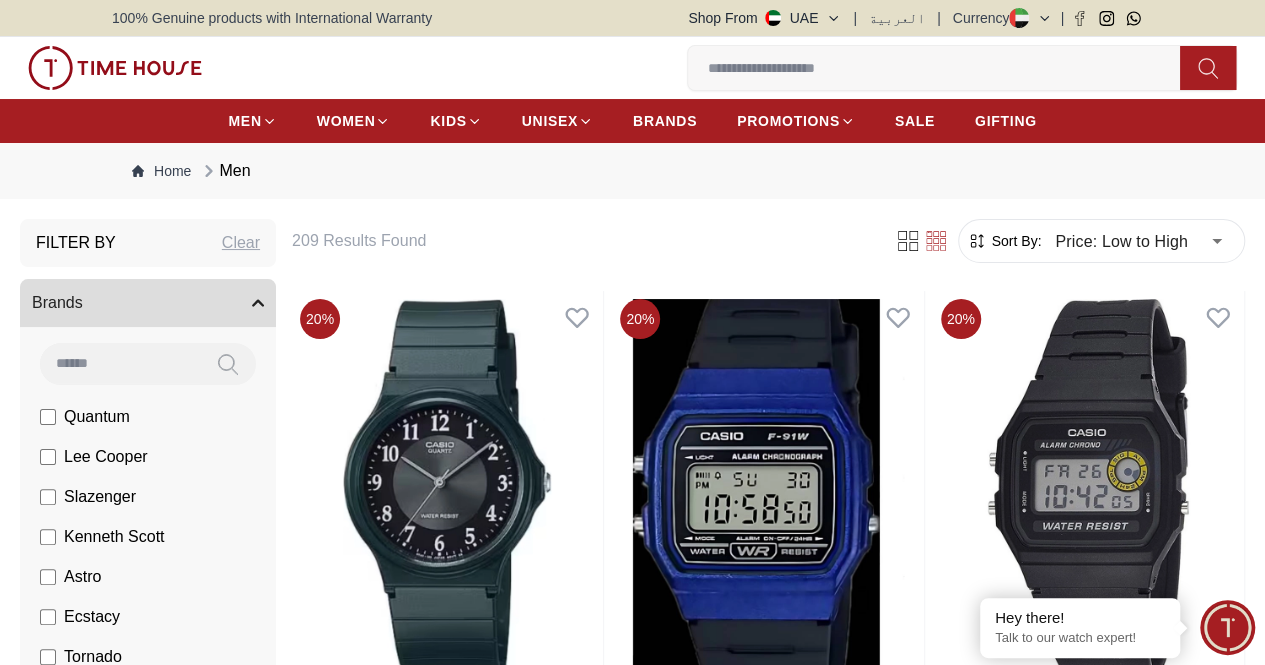 drag, startPoint x: 1254, startPoint y: 37, endPoint x: 1254, endPoint y: 53, distance: 16 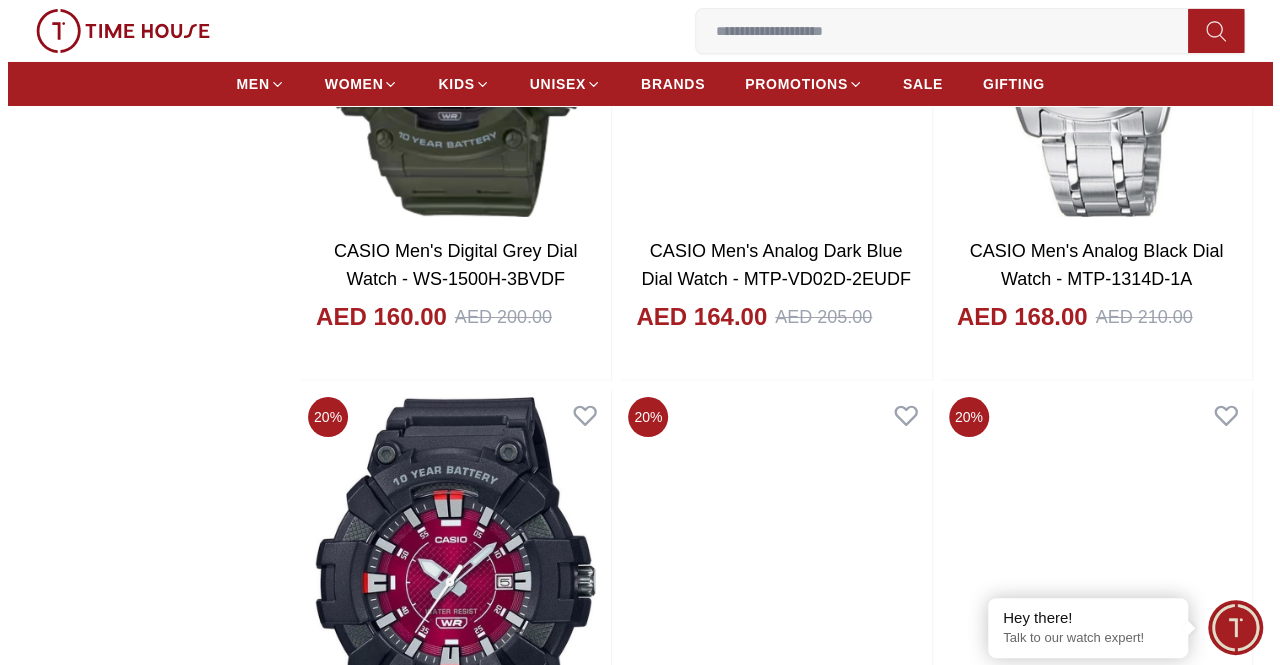 scroll, scrollTop: 15068, scrollLeft: 0, axis: vertical 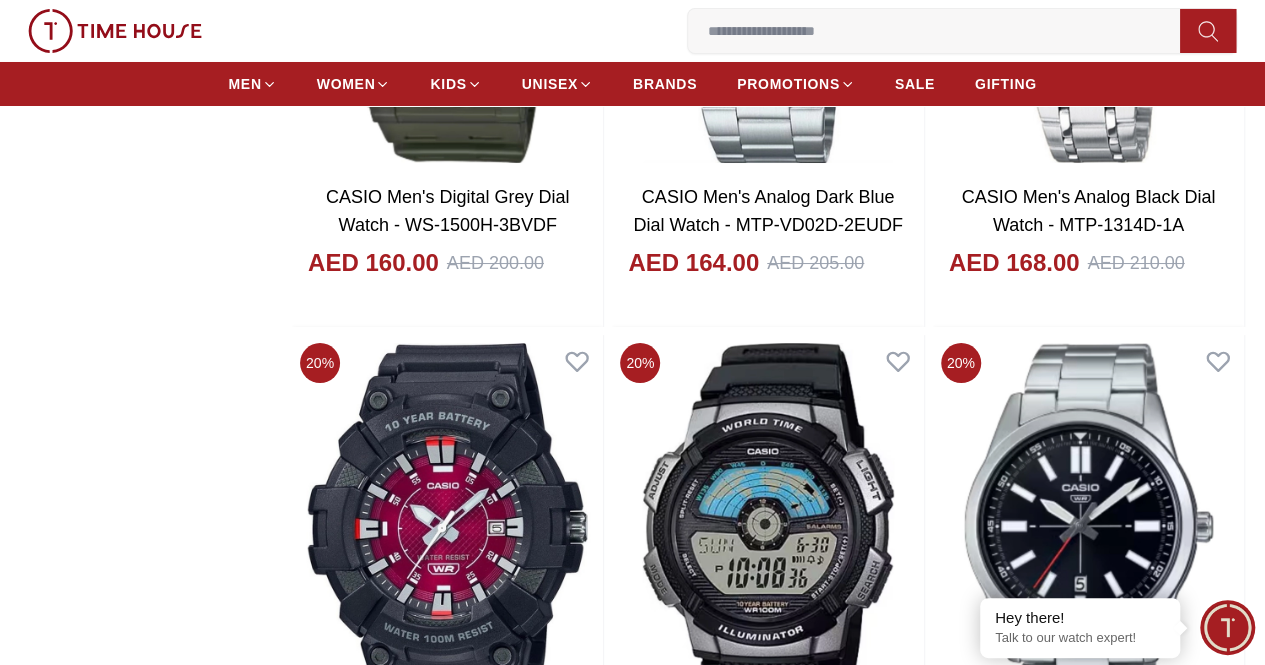 click on "Add to cart" at bounding box center (447, 1983) 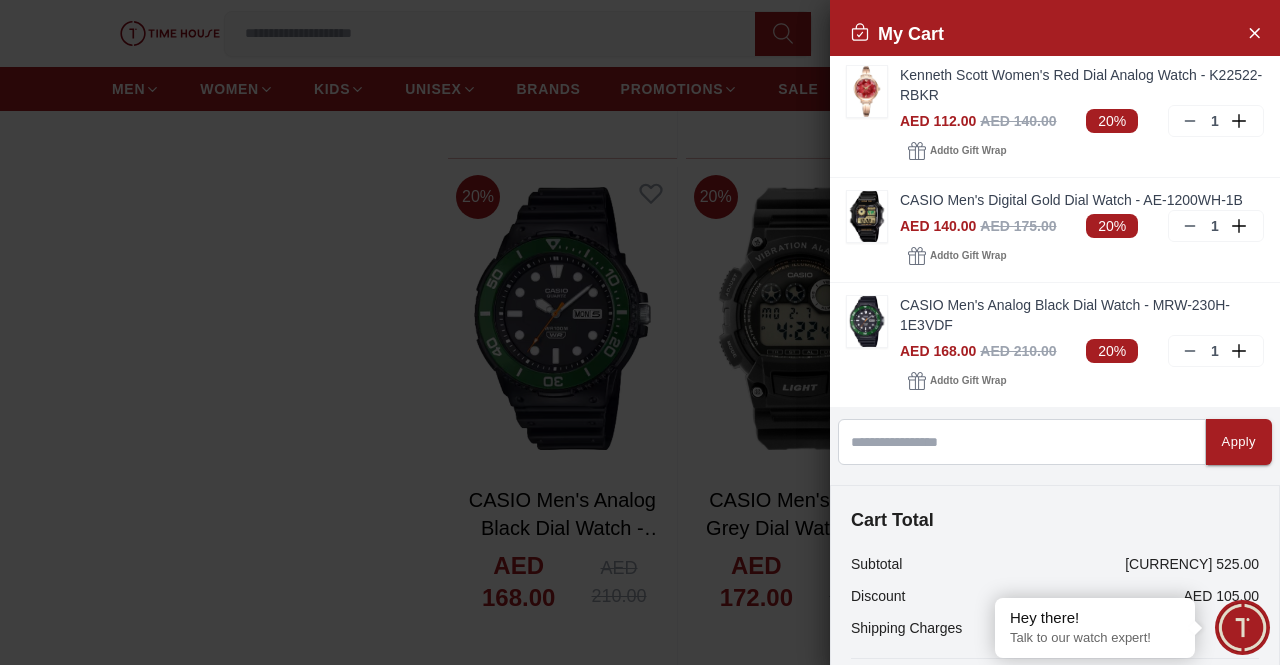 scroll, scrollTop: 0, scrollLeft: 0, axis: both 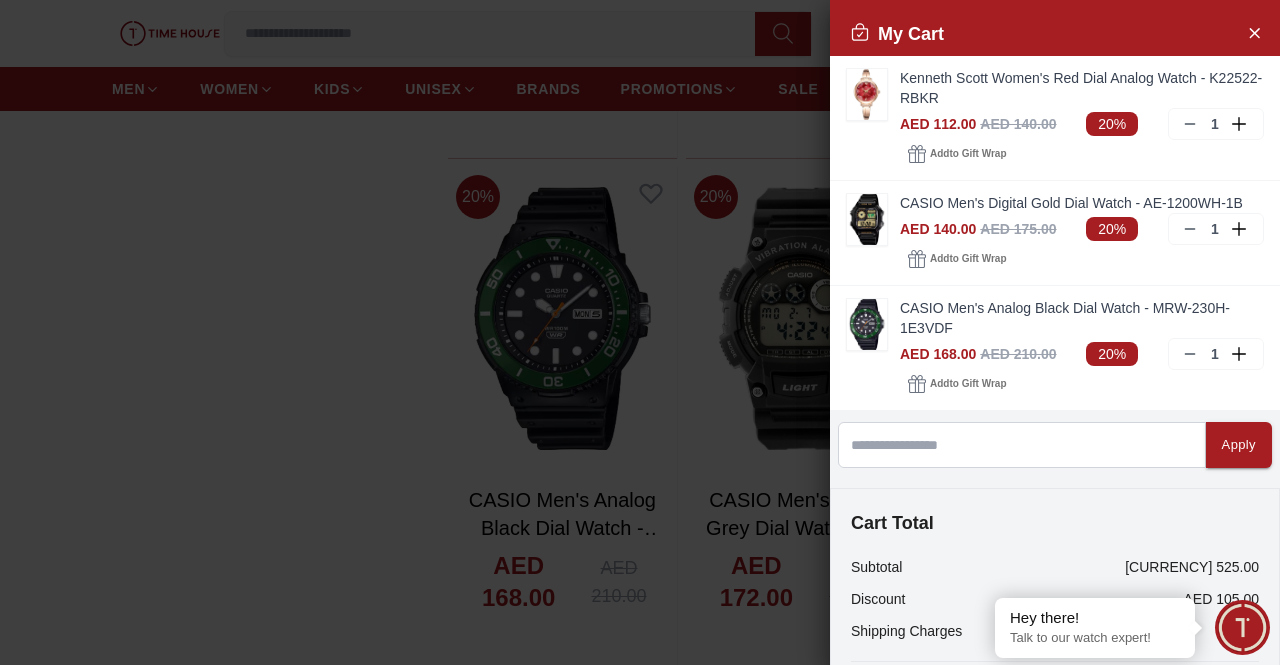 click at bounding box center (640, 332) 